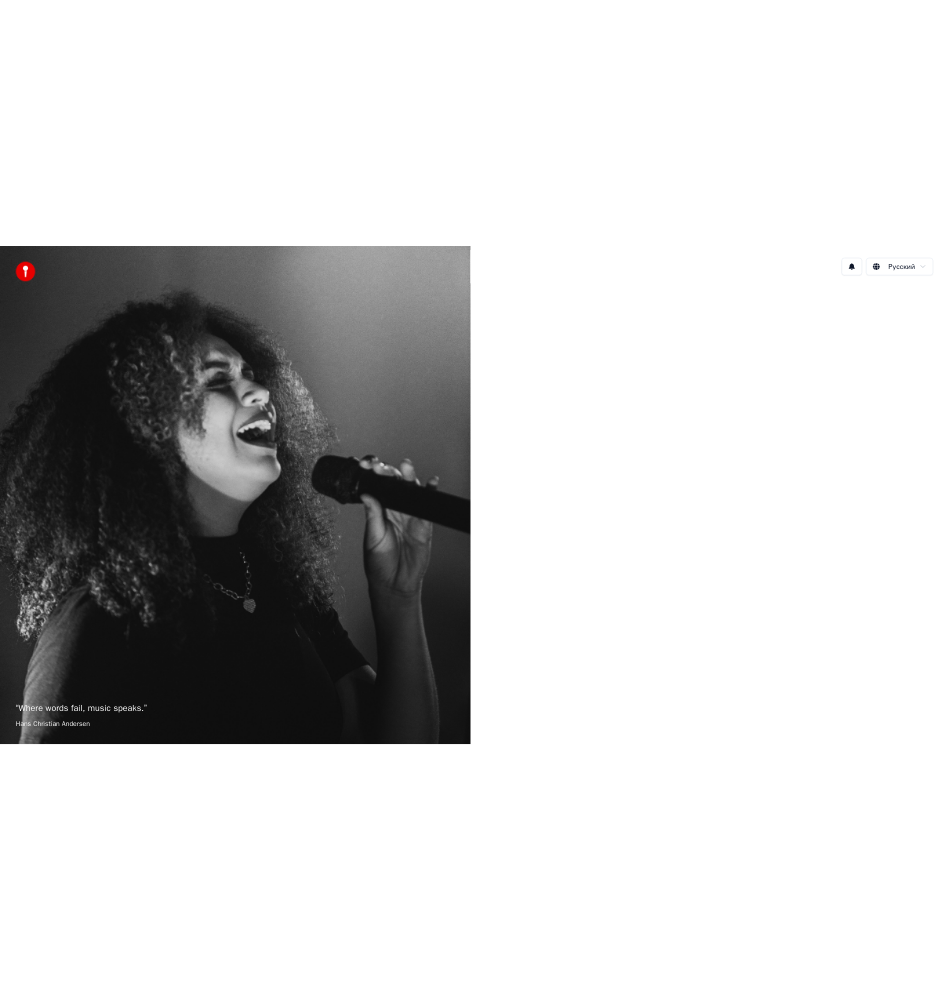 scroll, scrollTop: 0, scrollLeft: 0, axis: both 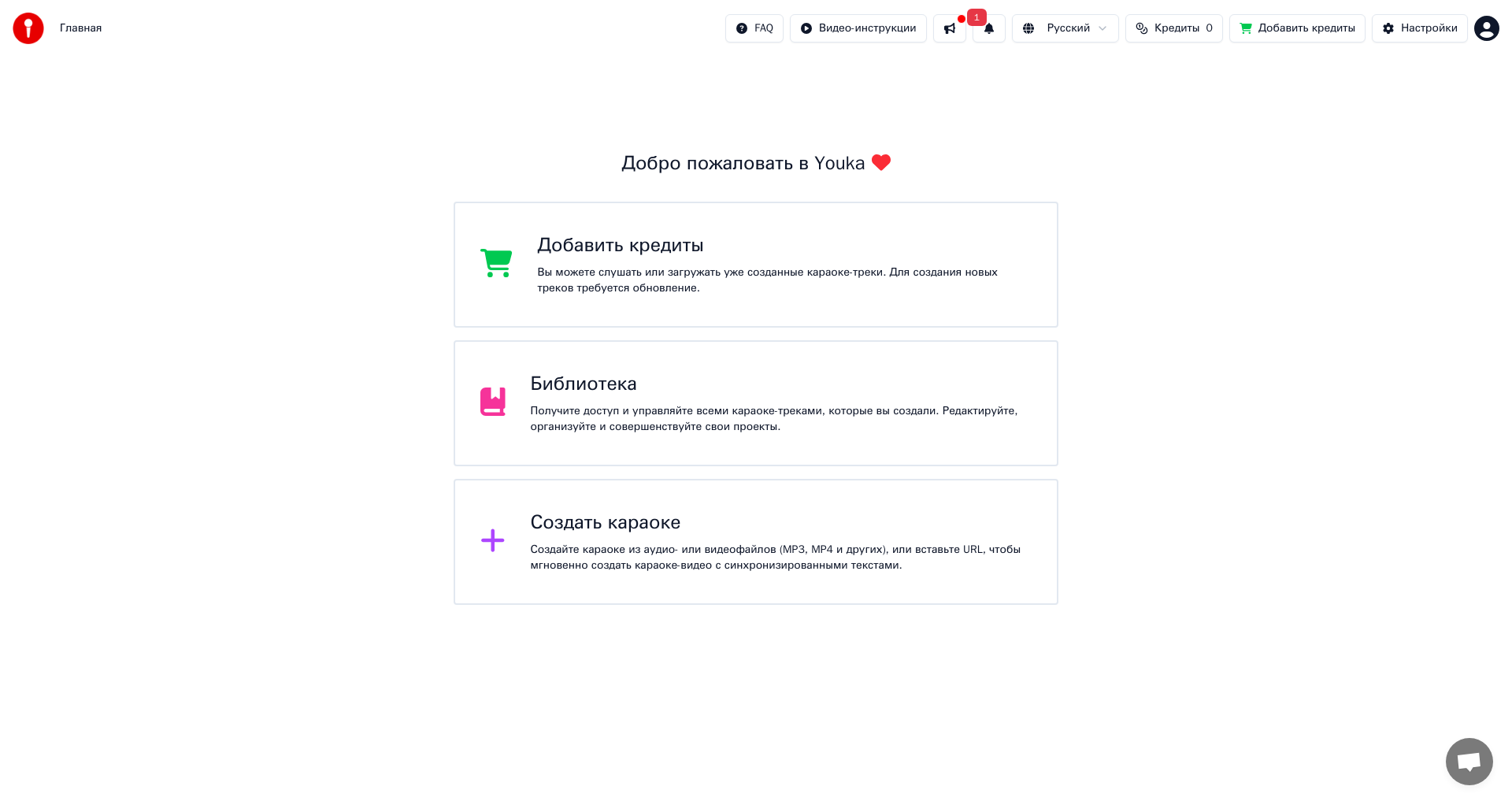 click at bounding box center [950, 28] 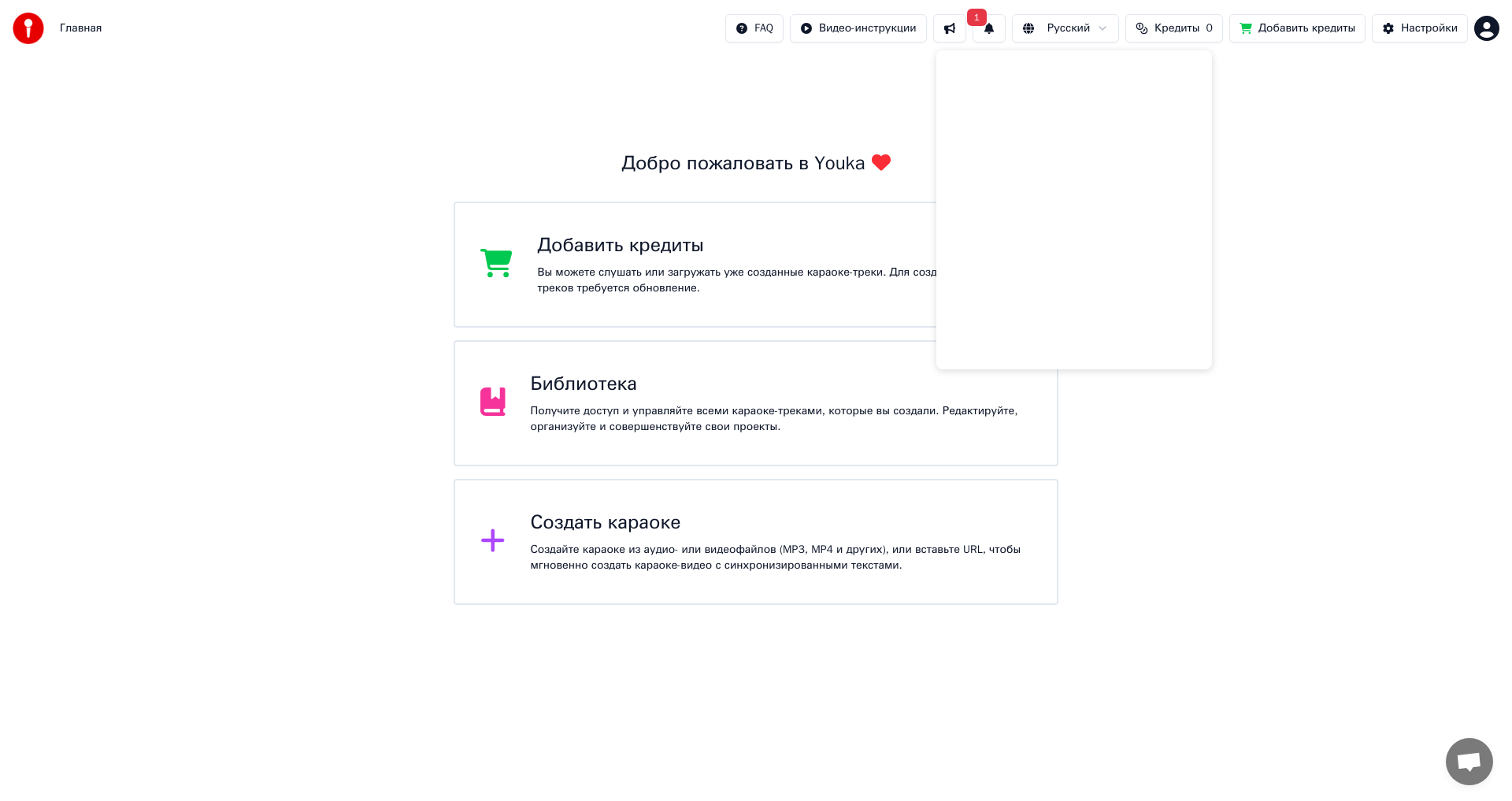 click on "Добро пожаловать в Youka Добавить кредиты Вы можете слушать или загружать уже созданные караоке-треки. Для создания новых треков требуется обновление. Библиотека Получите доступ и управляйте всеми караоке-треками, которые вы создали. Редактируйте, организуйте и совершенствуйте свои проекты. Создать караоке Создайте караоке из аудио- или видеофайлов (MP3, MP4 и других), или вставьте URL, чтобы мгновенно создать караоке-видео с синхронизированными текстами." at bounding box center [756, 331] 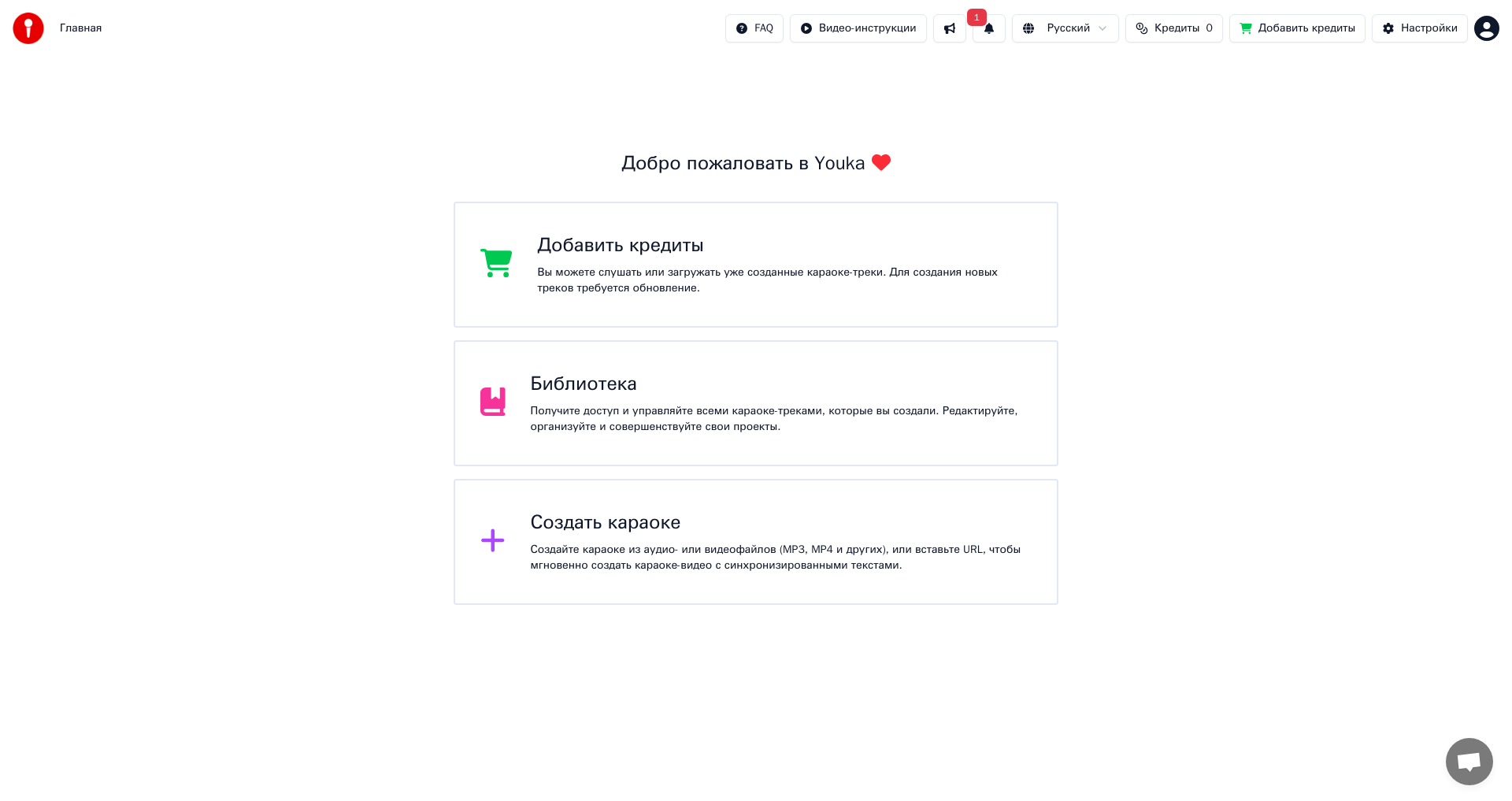 click on "Получите доступ и управляйте всеми караоке-треками, которые вы создали. Редактируйте, организуйте и совершенствуйте свои проекты." at bounding box center (781, 419) 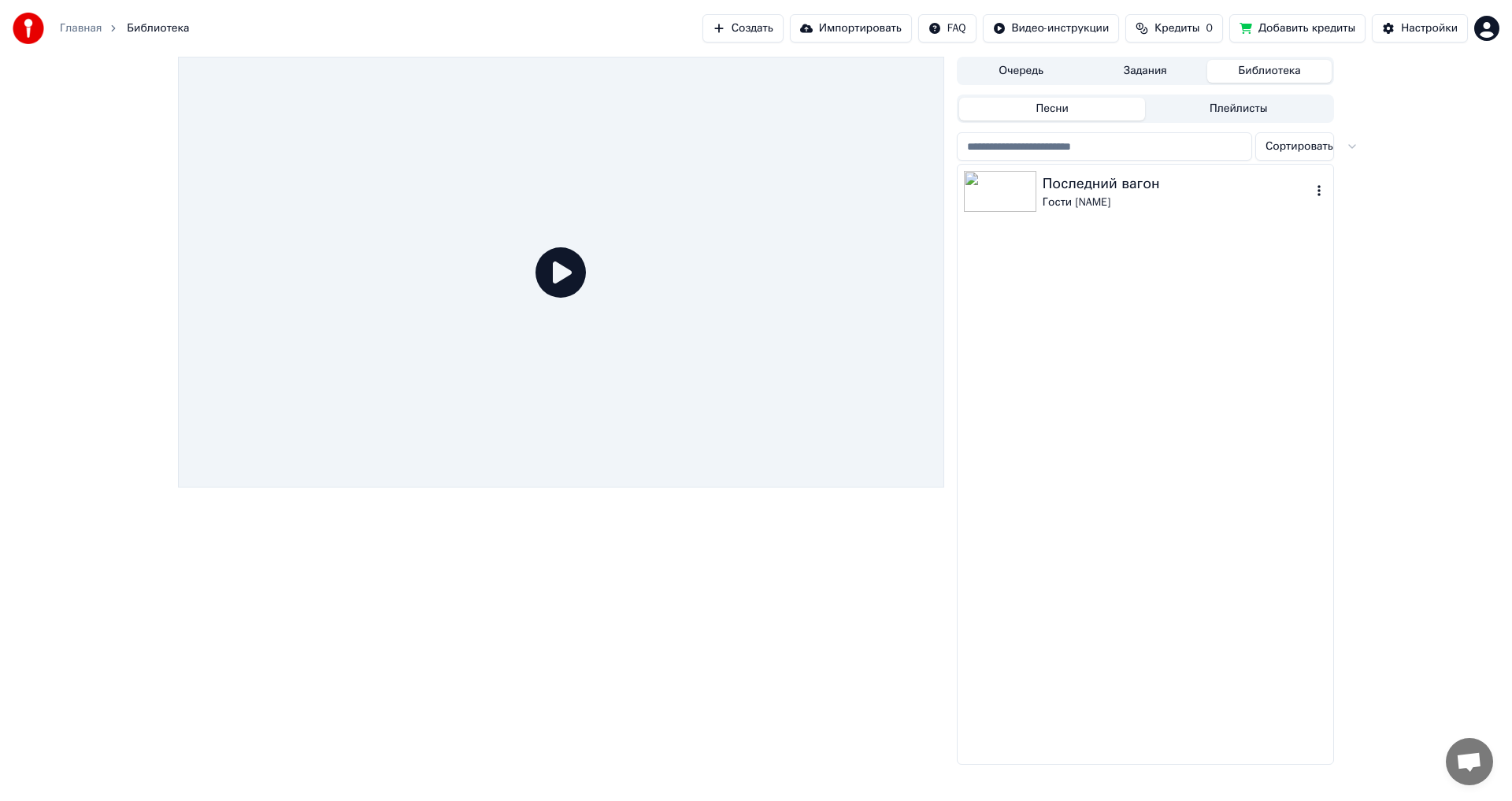 click on "Гости [NAME]" at bounding box center [1177, 202] 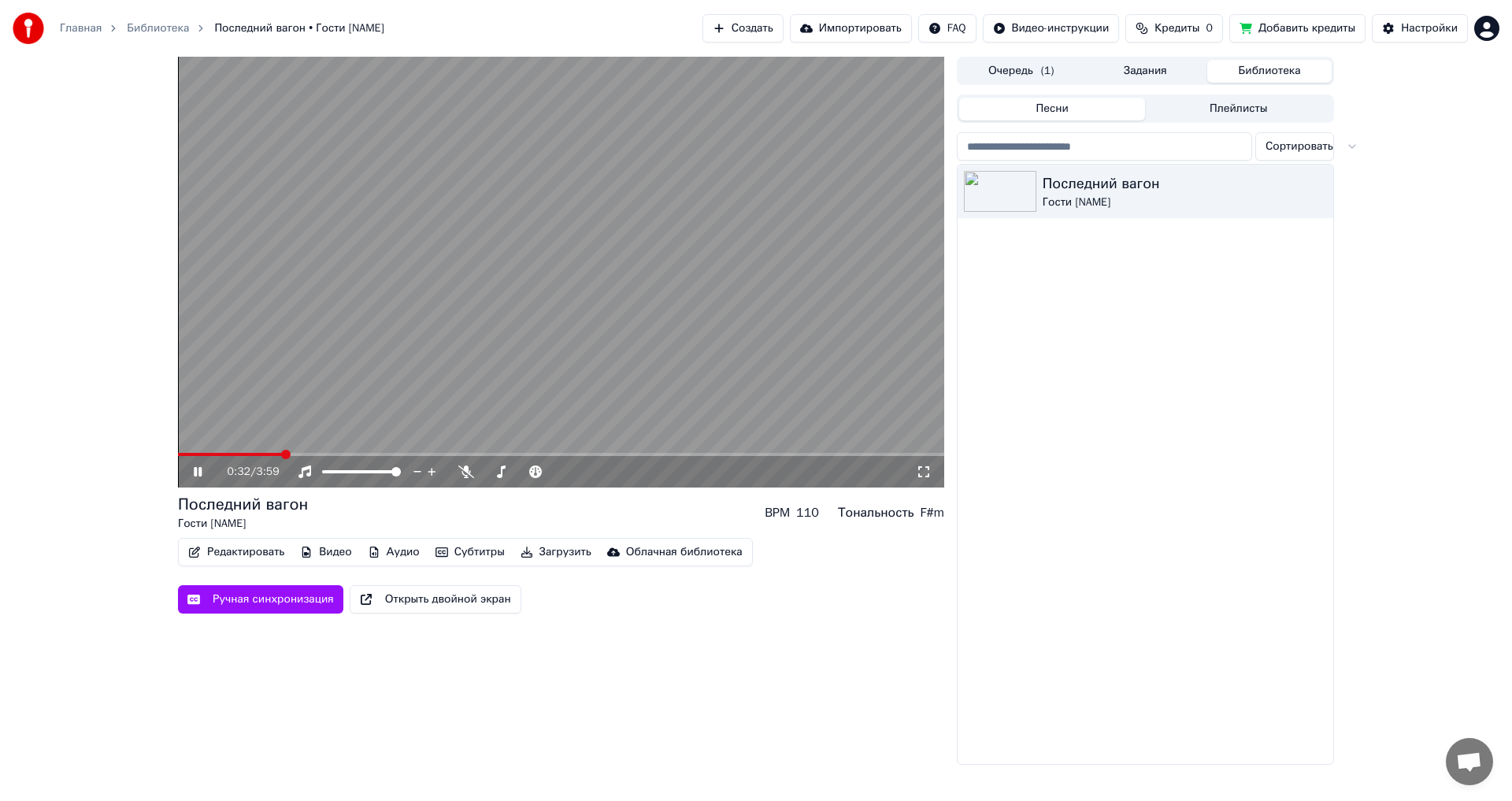 click at bounding box center (561, 272) 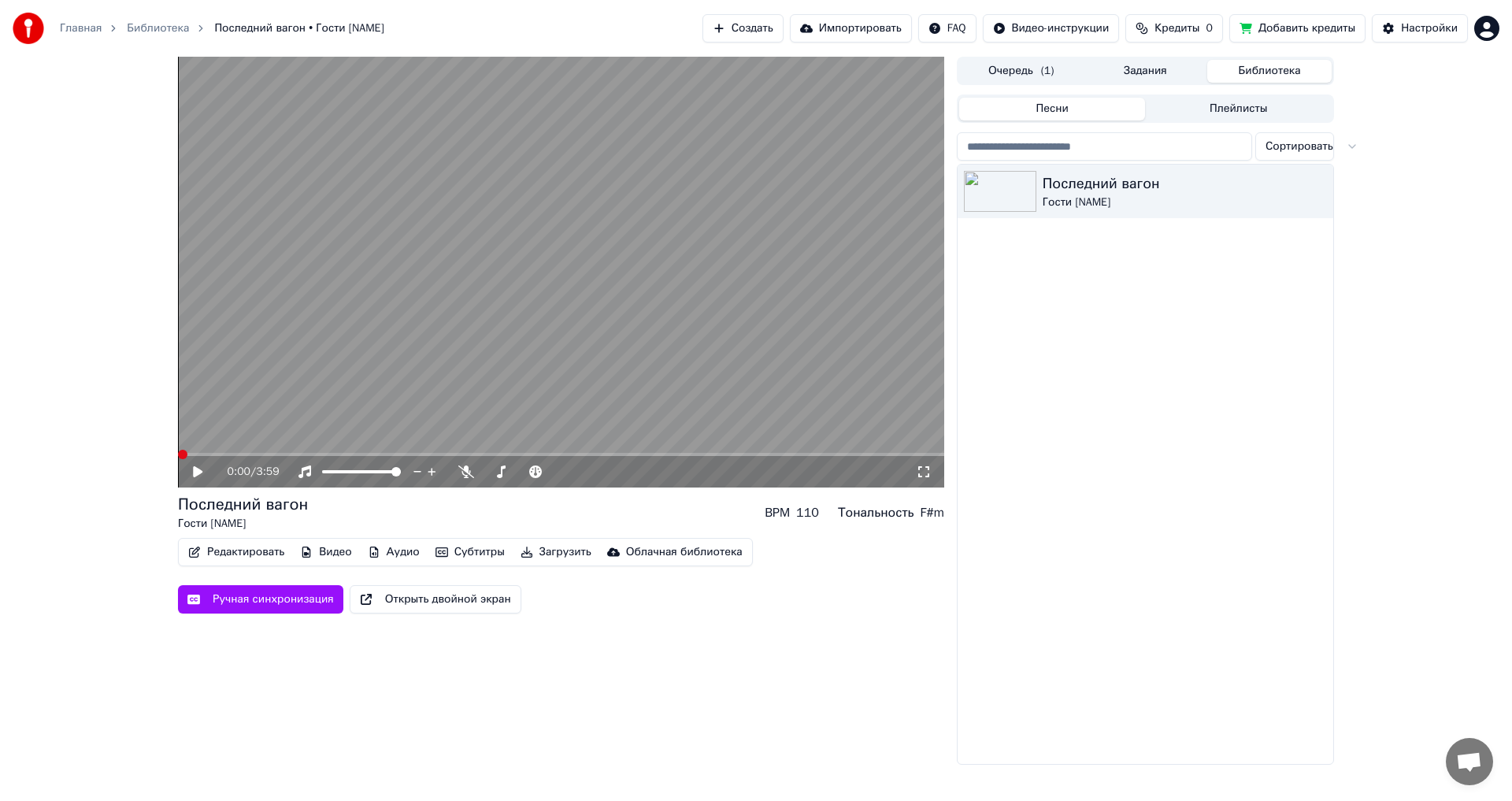 click at bounding box center [178, 454] 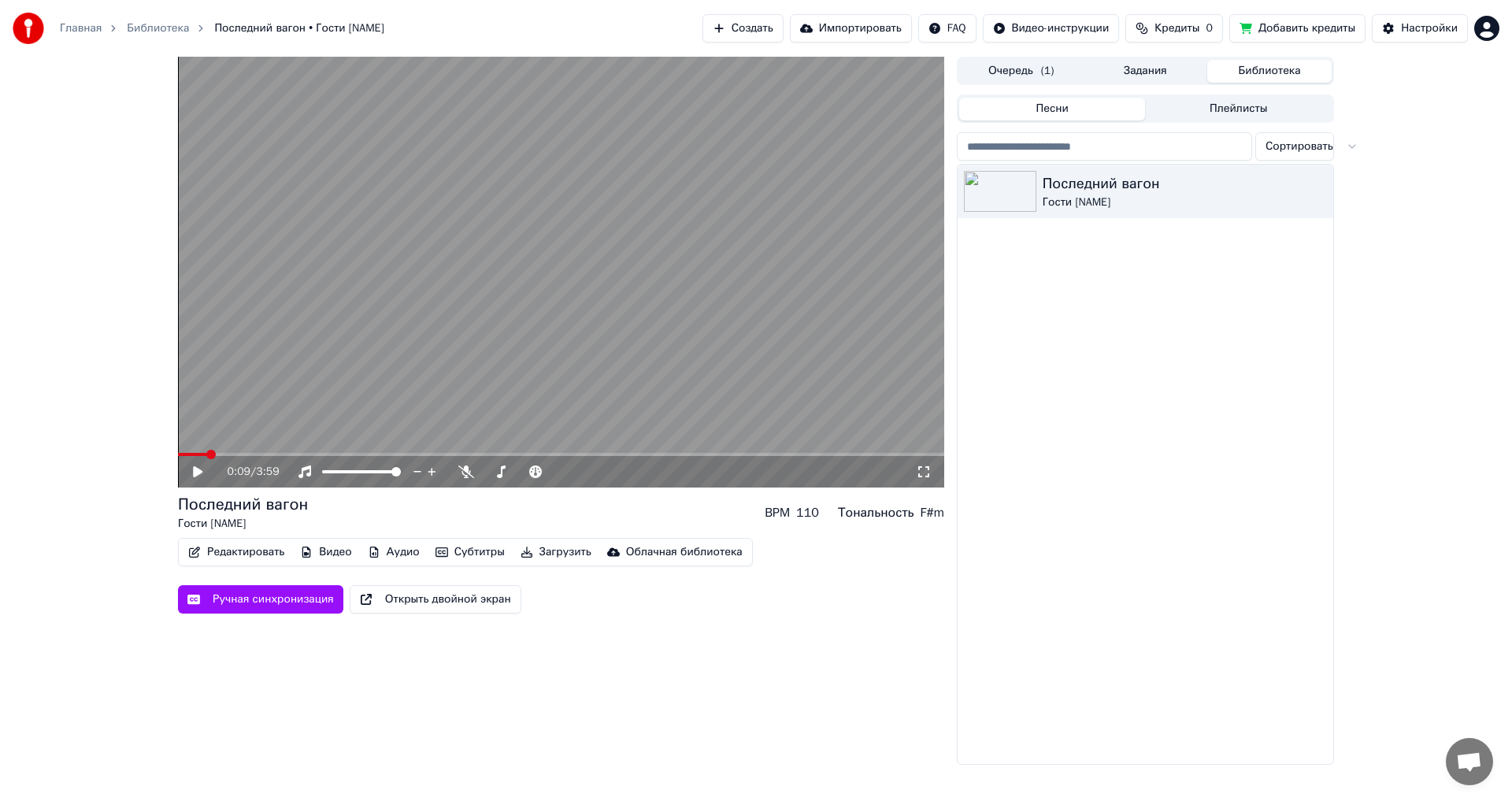 click 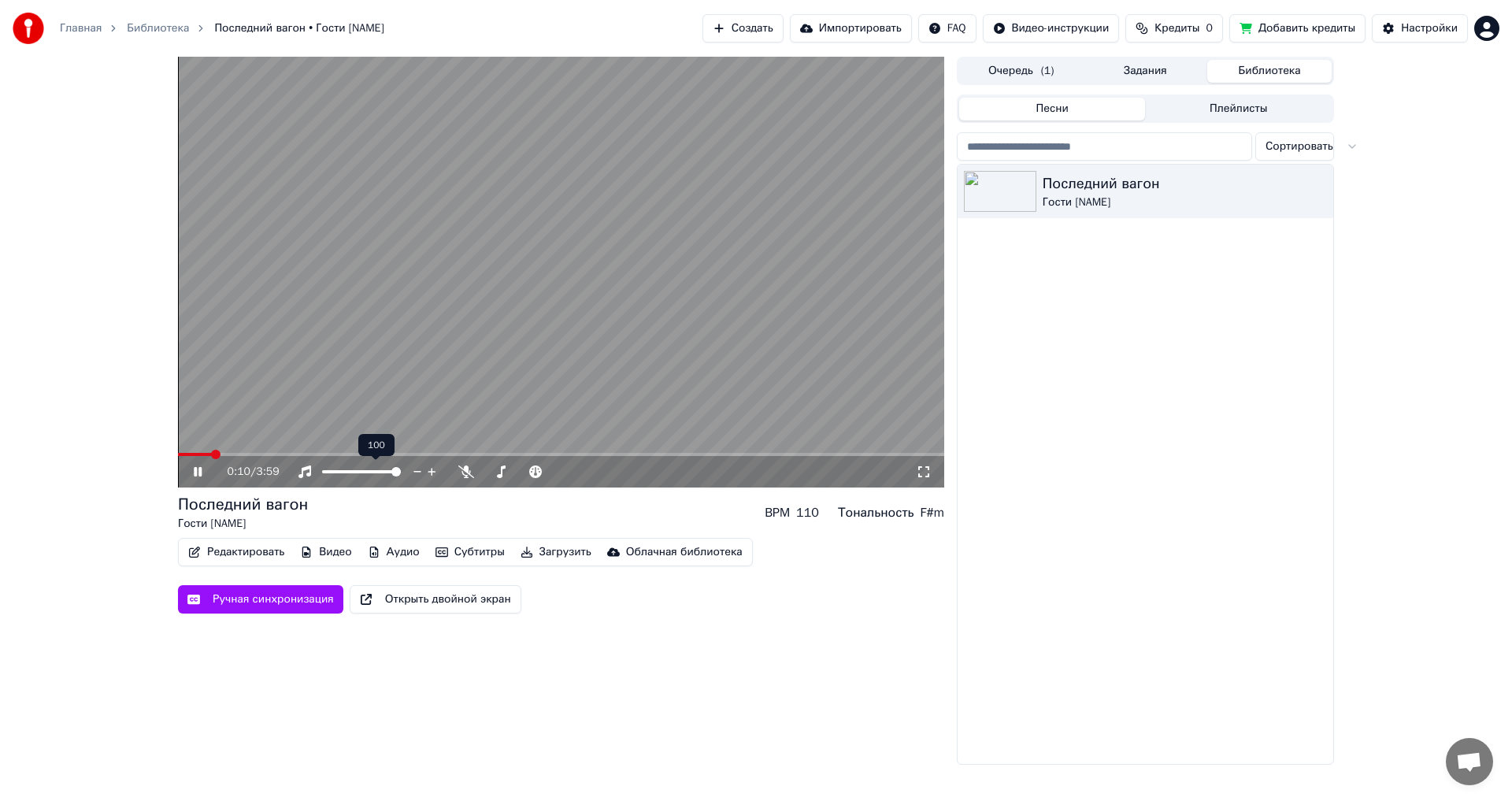 click at bounding box center (376, 472) 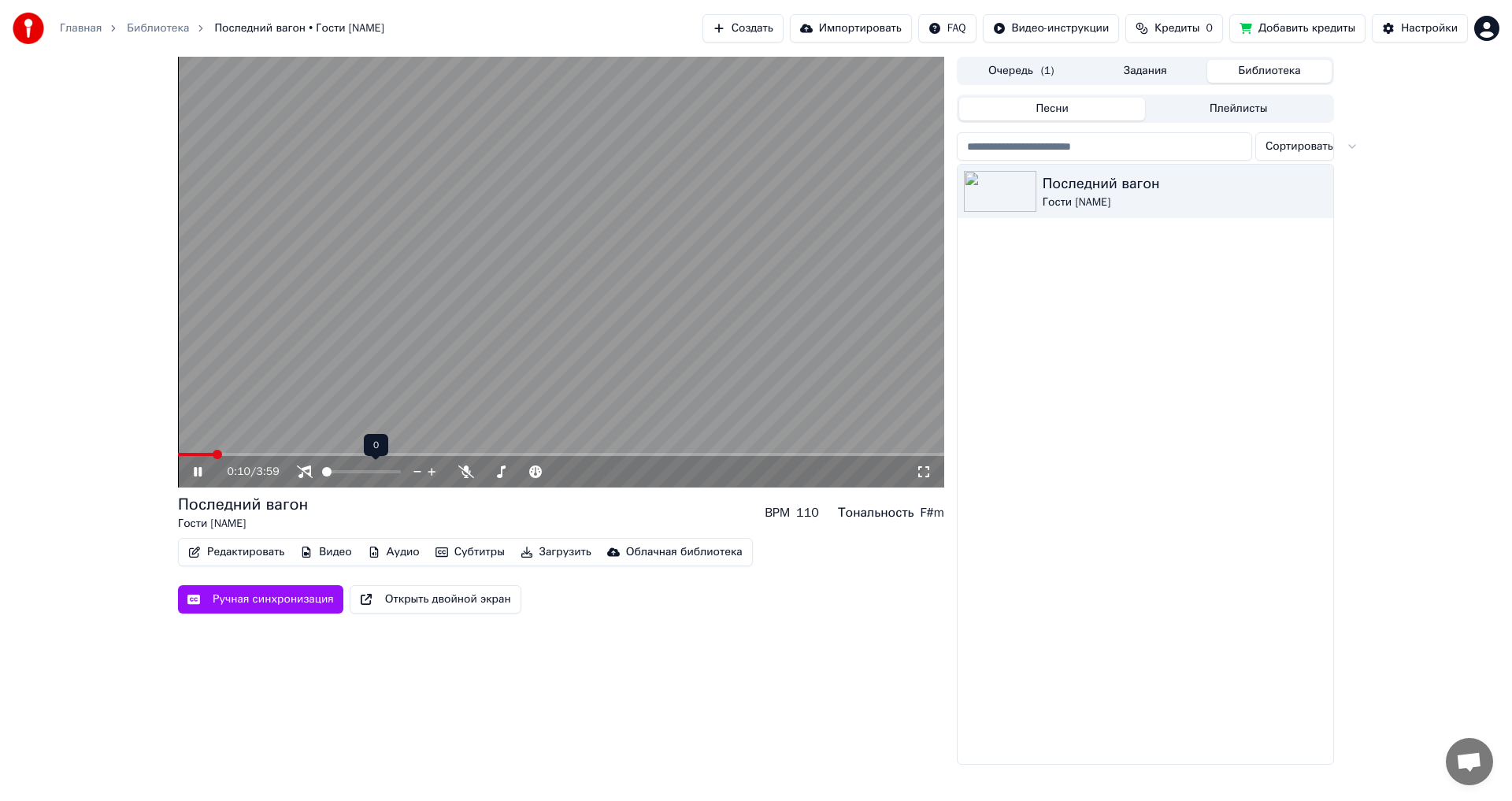 click at bounding box center [322, 472] 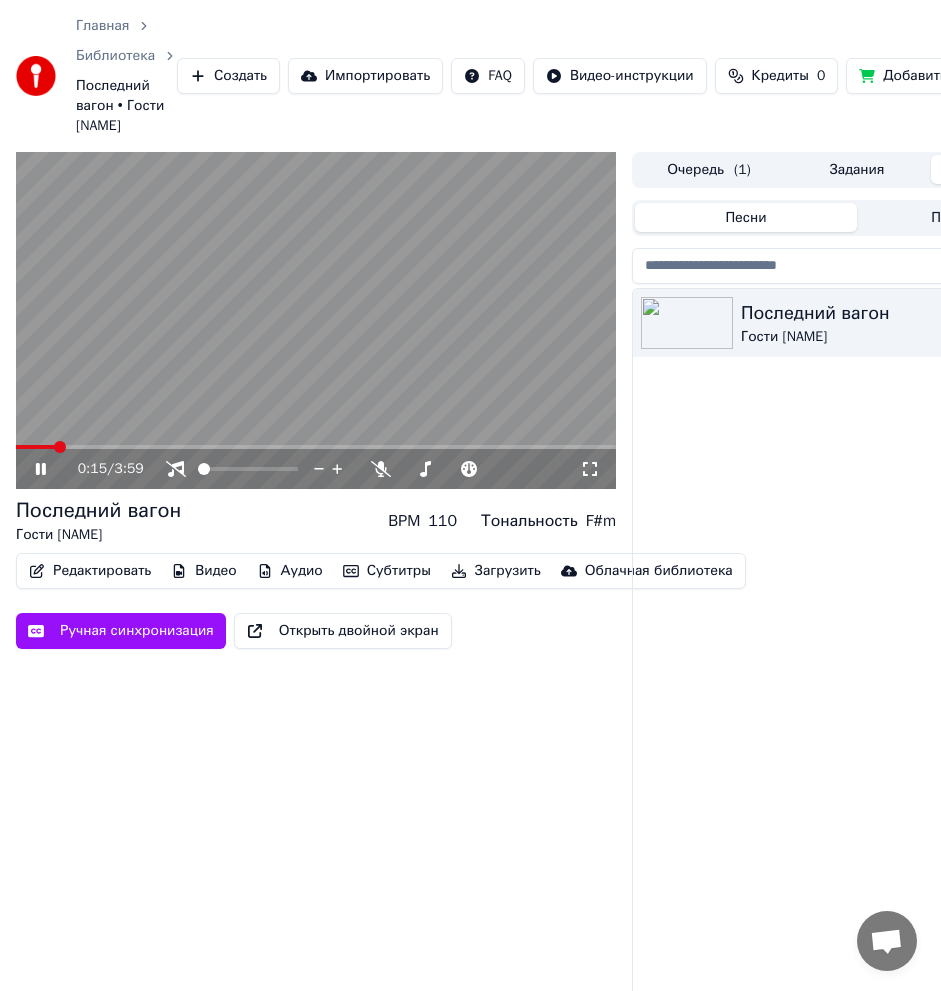 click at bounding box center (316, 321) 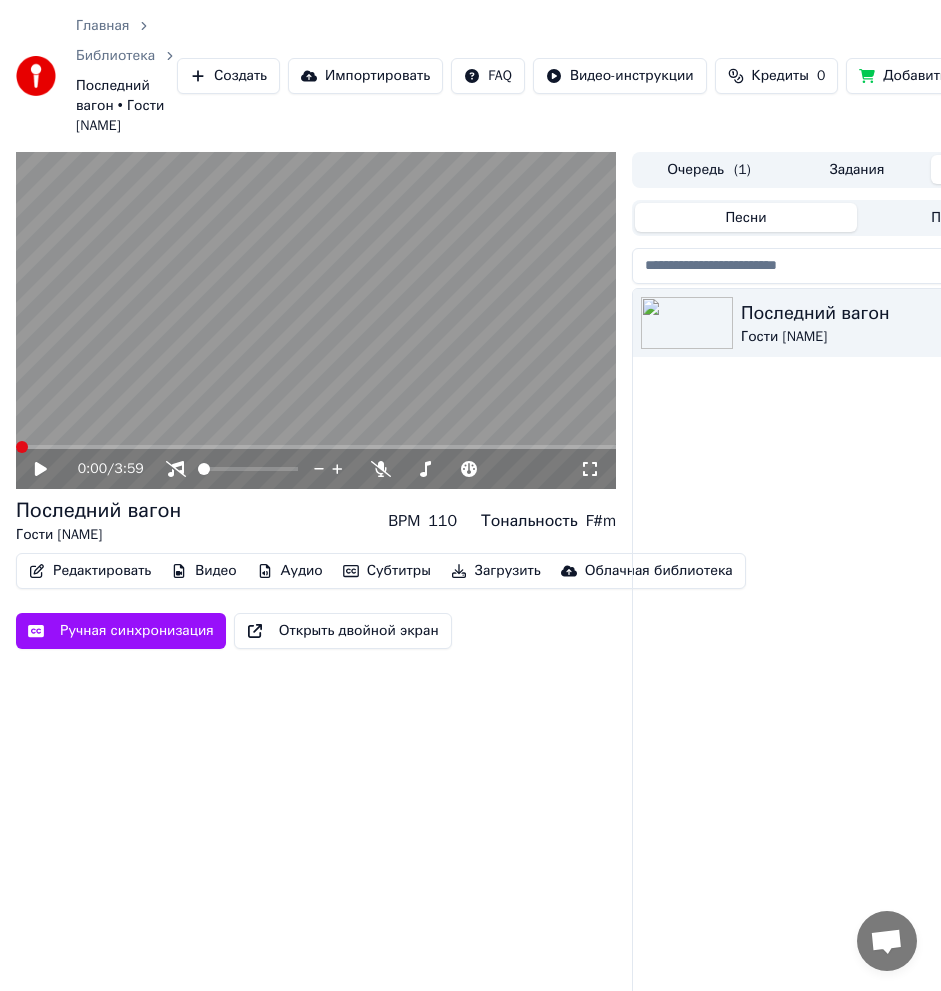 click at bounding box center [22, 447] 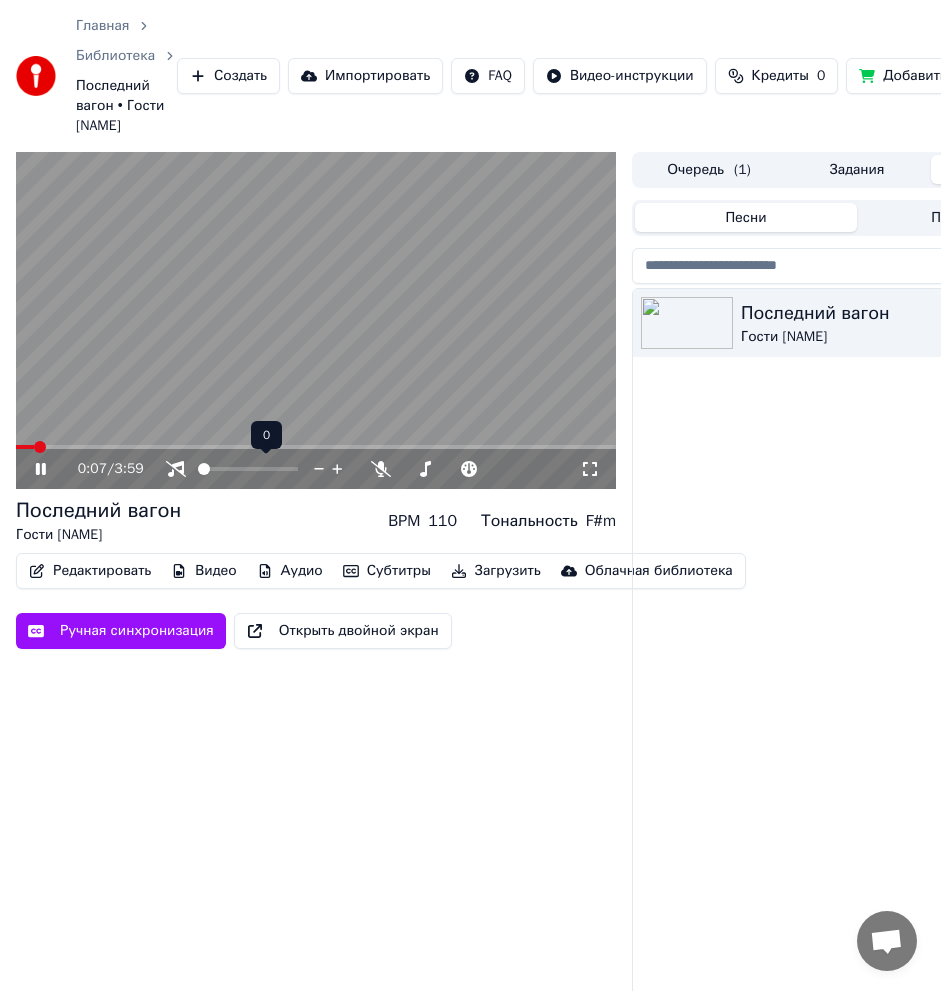 click at bounding box center [204, 469] 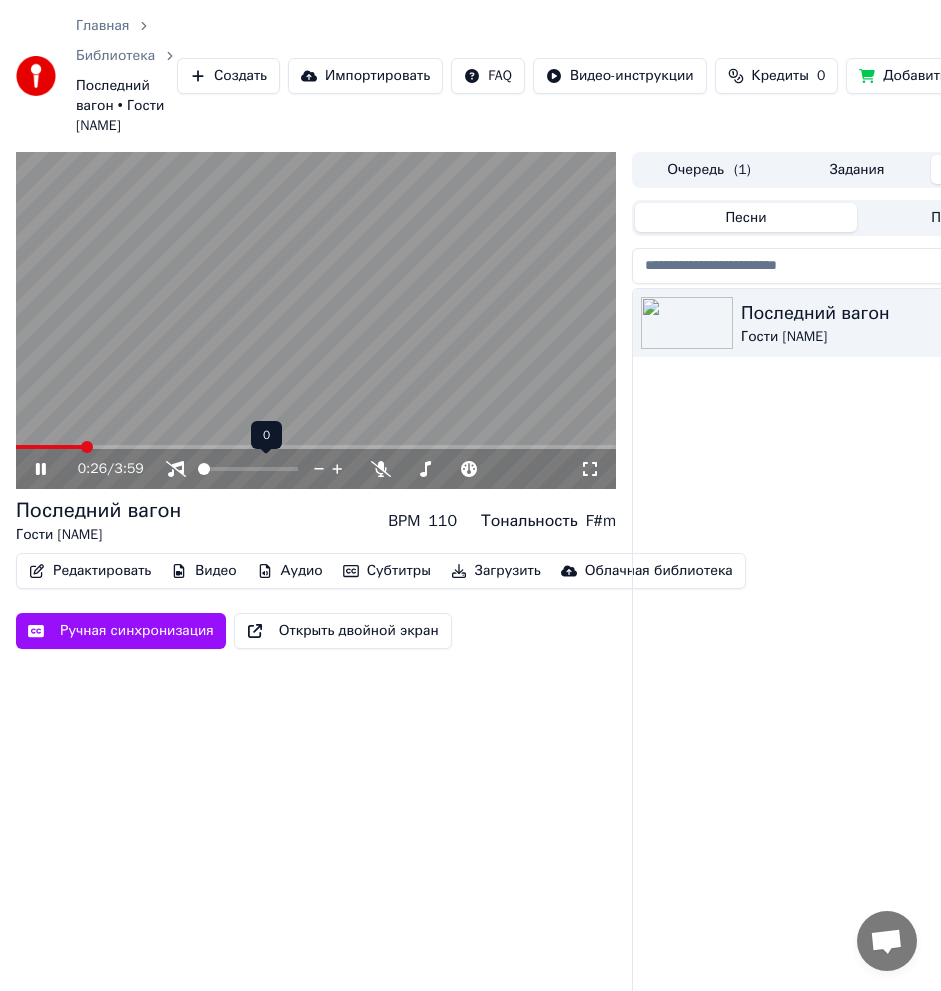 click 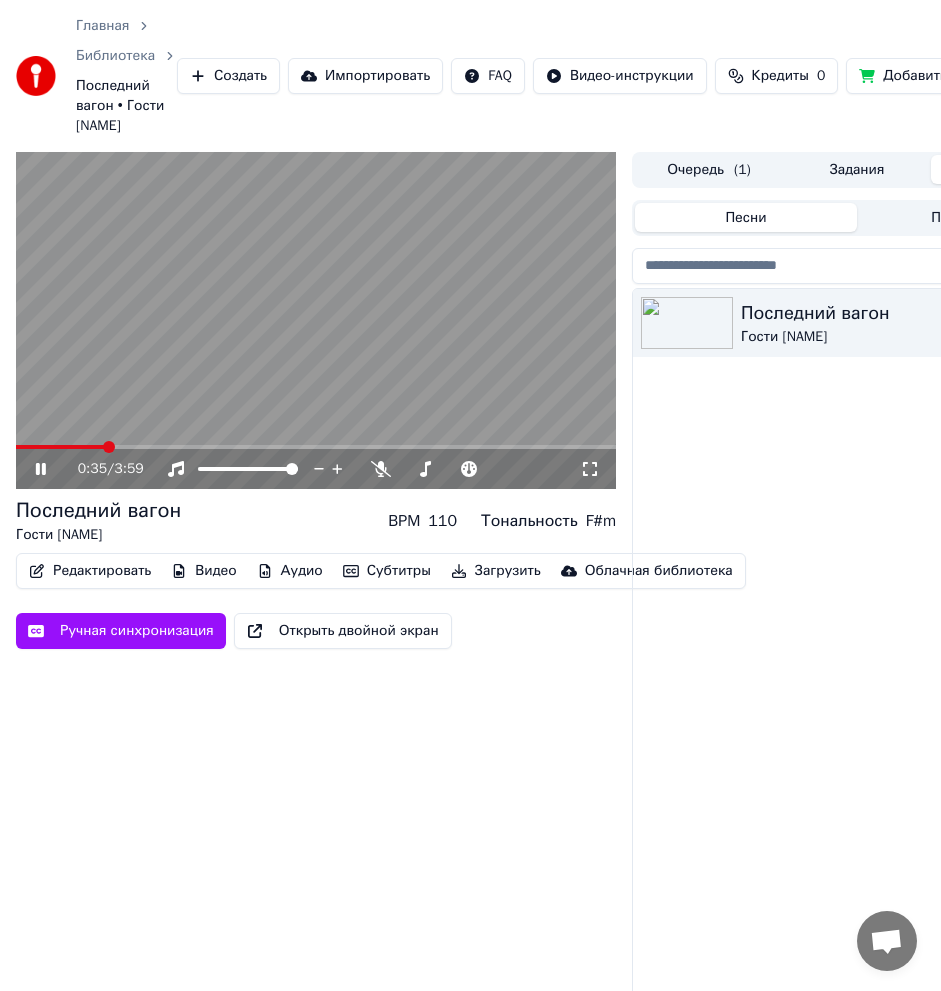 click 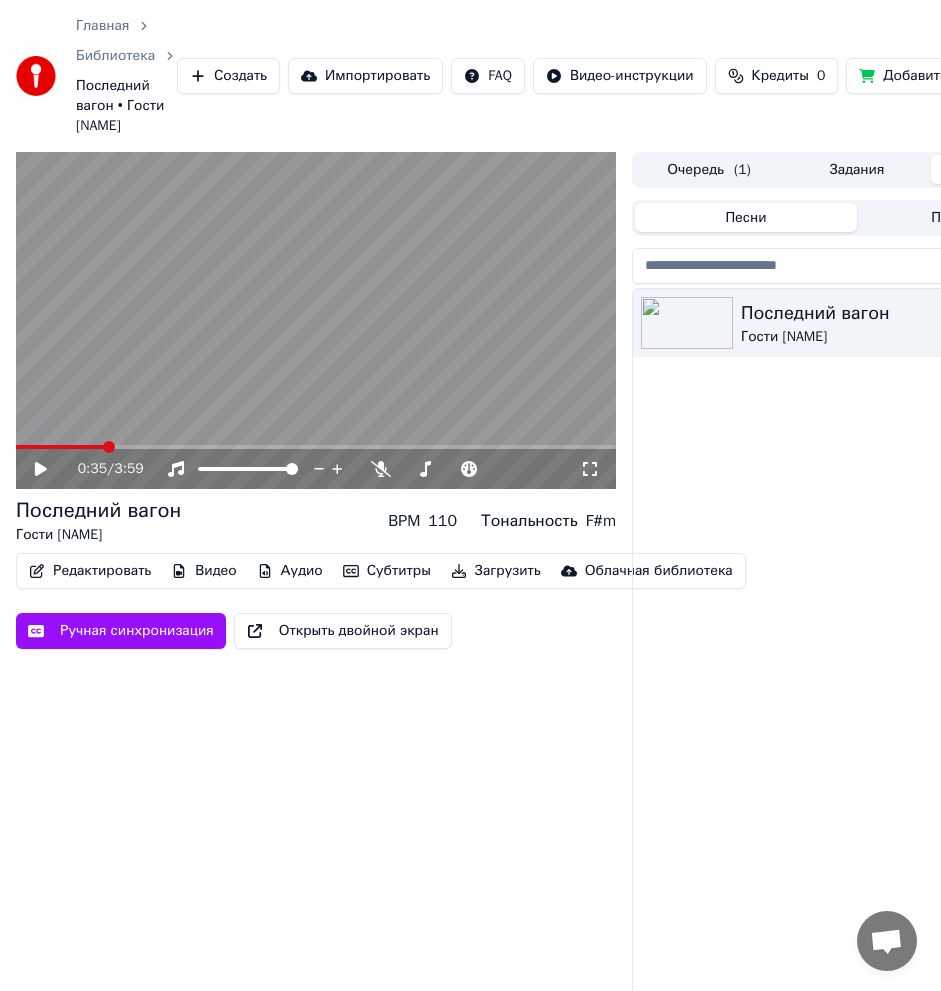 click 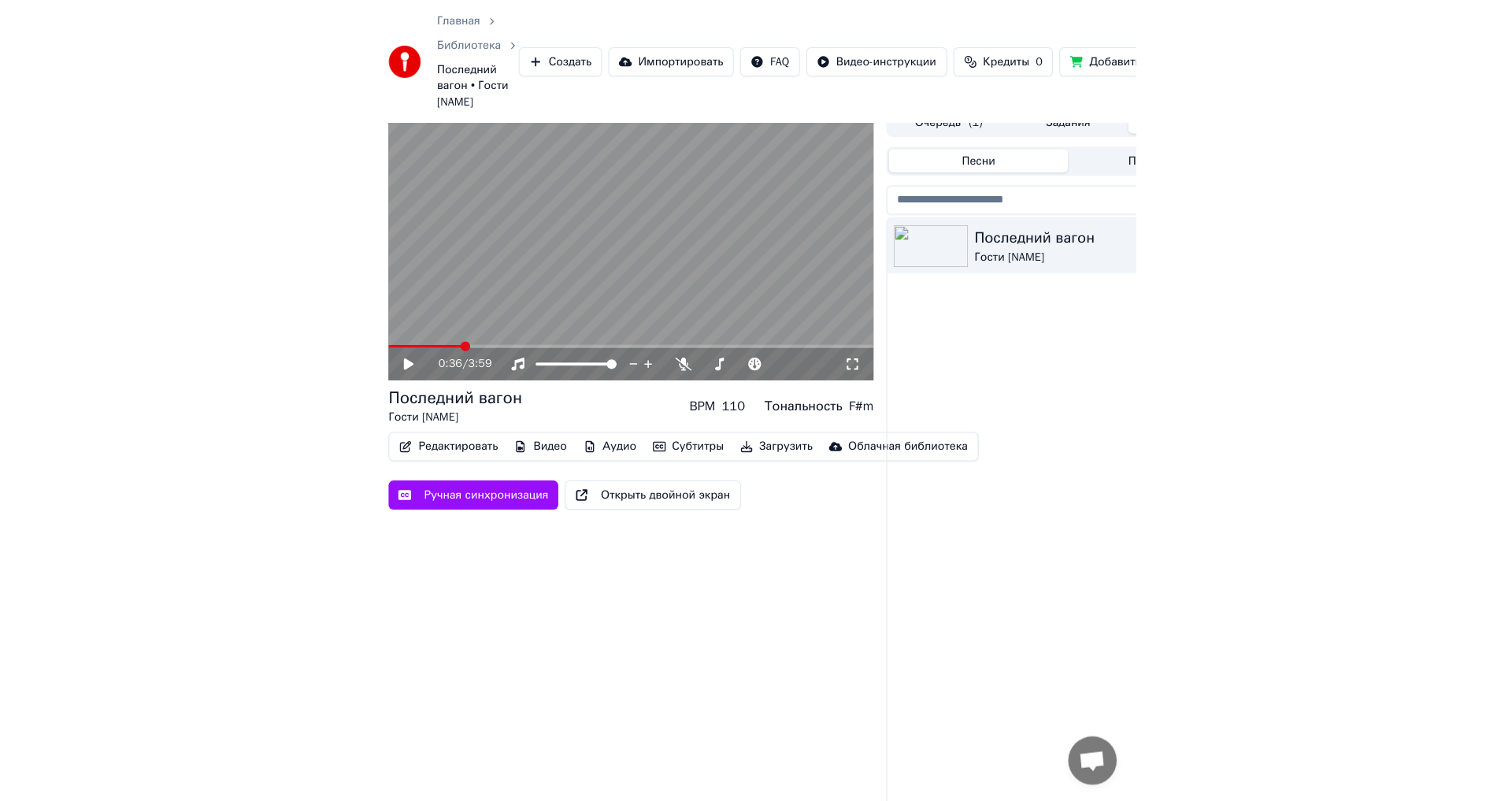 scroll, scrollTop: 0, scrollLeft: 0, axis: both 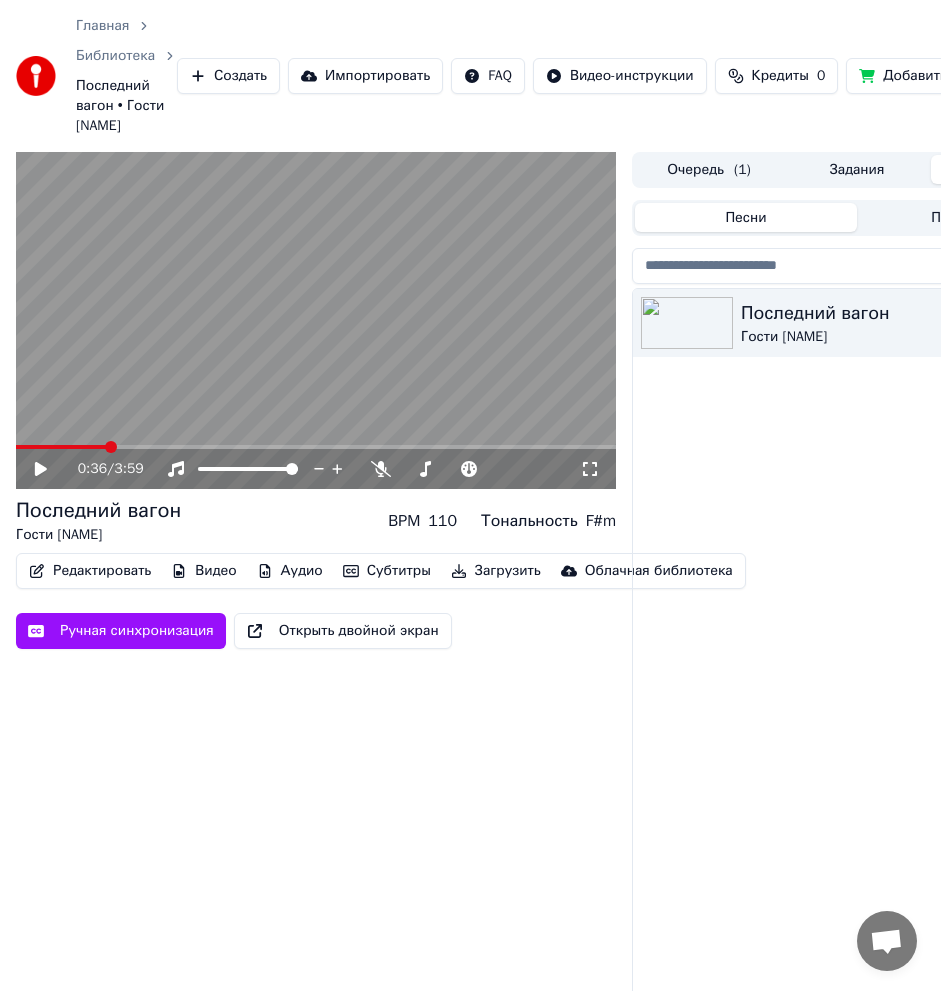 drag, startPoint x: 35, startPoint y: 465, endPoint x: 0, endPoint y: 469, distance: 35.22783 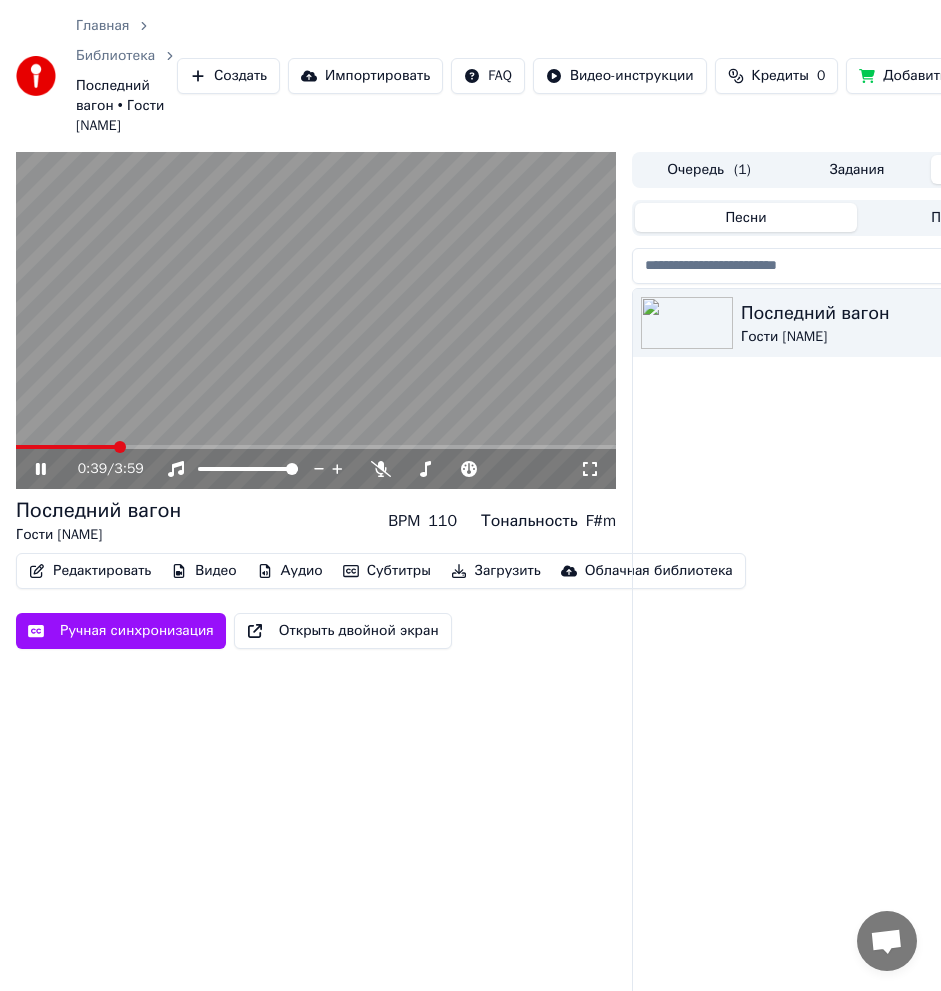 click 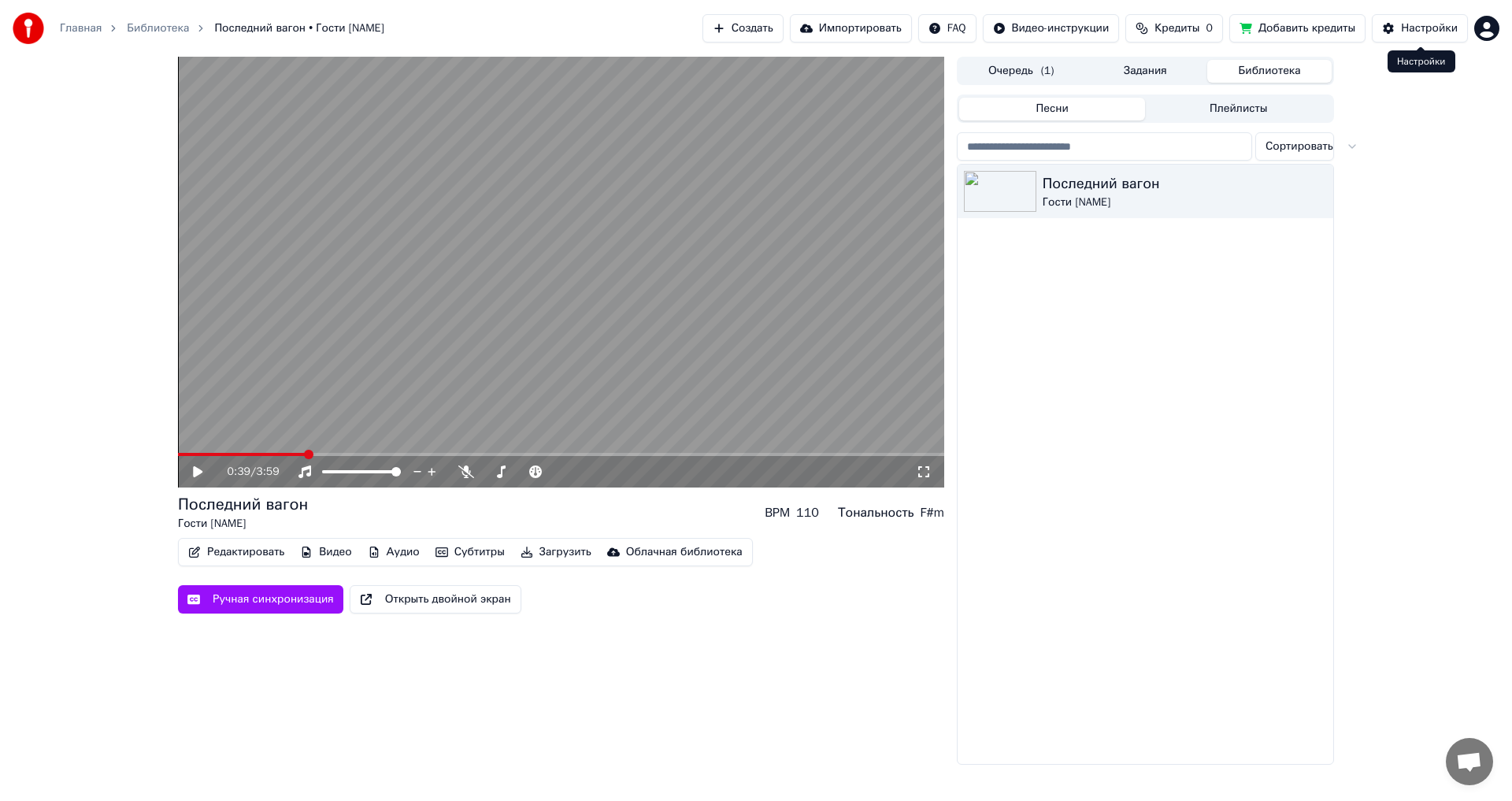 click on "Настройки" at bounding box center (1429, 28) 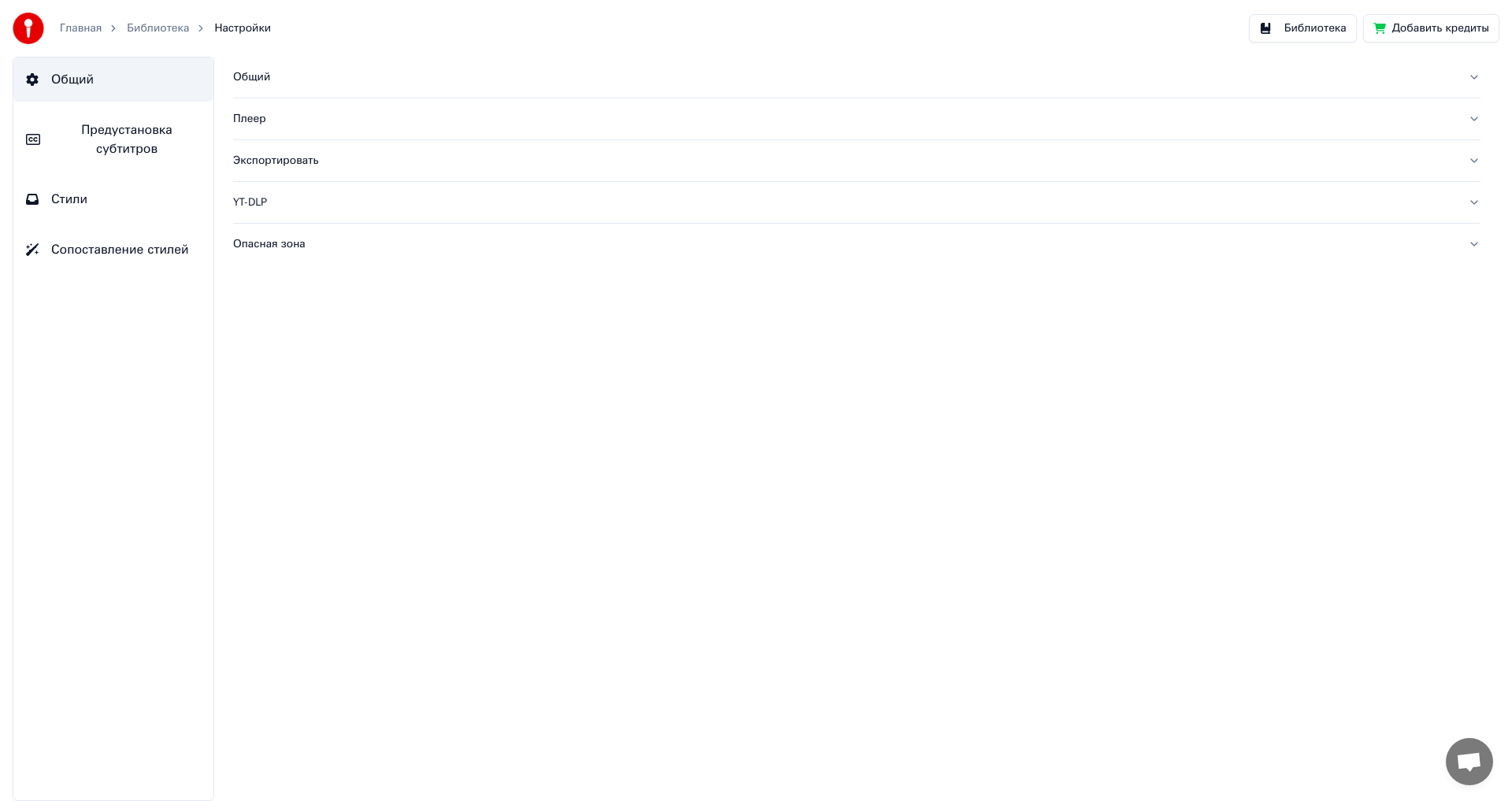 click on "Библиотека" at bounding box center [158, 28] 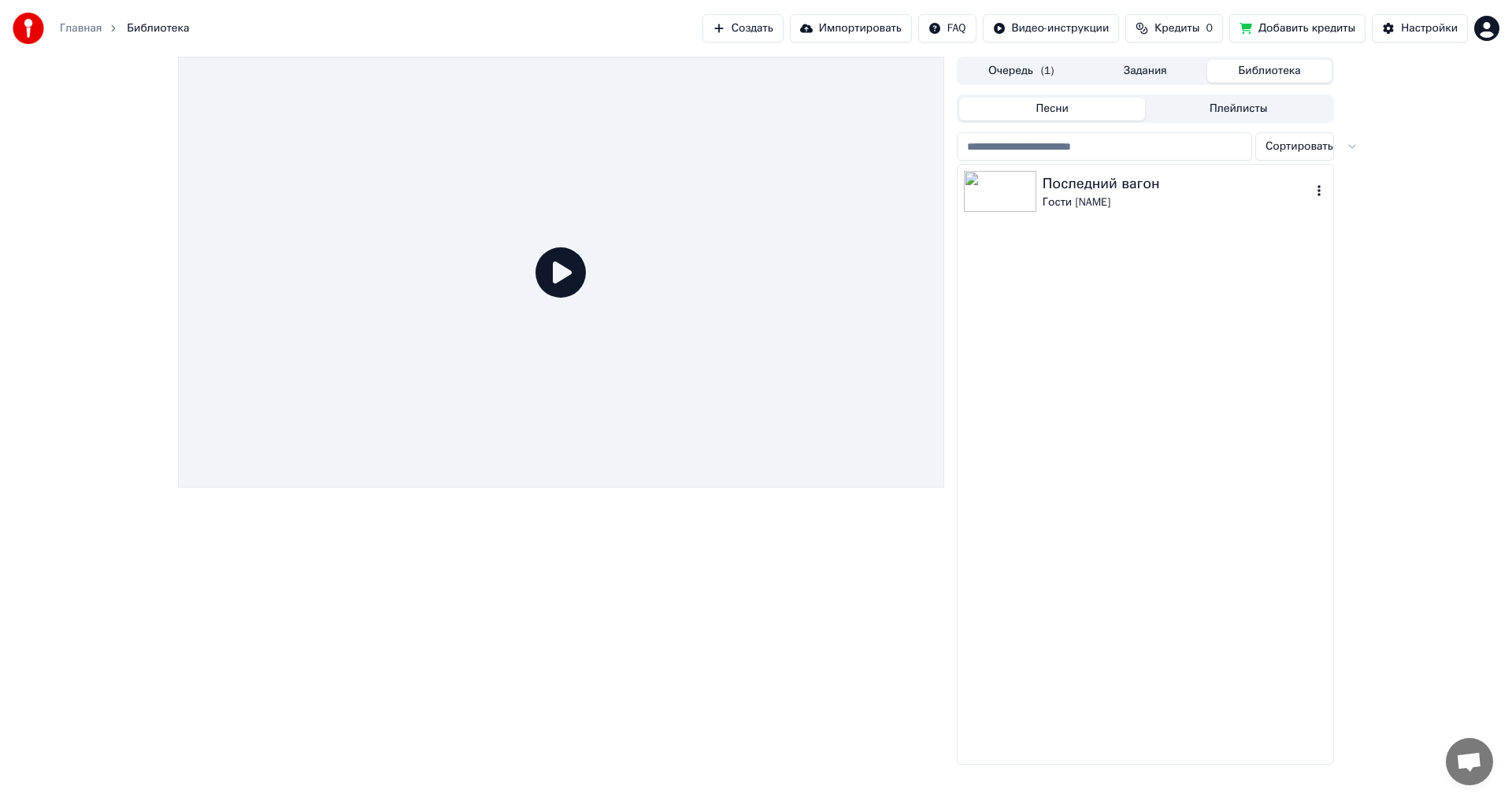 click 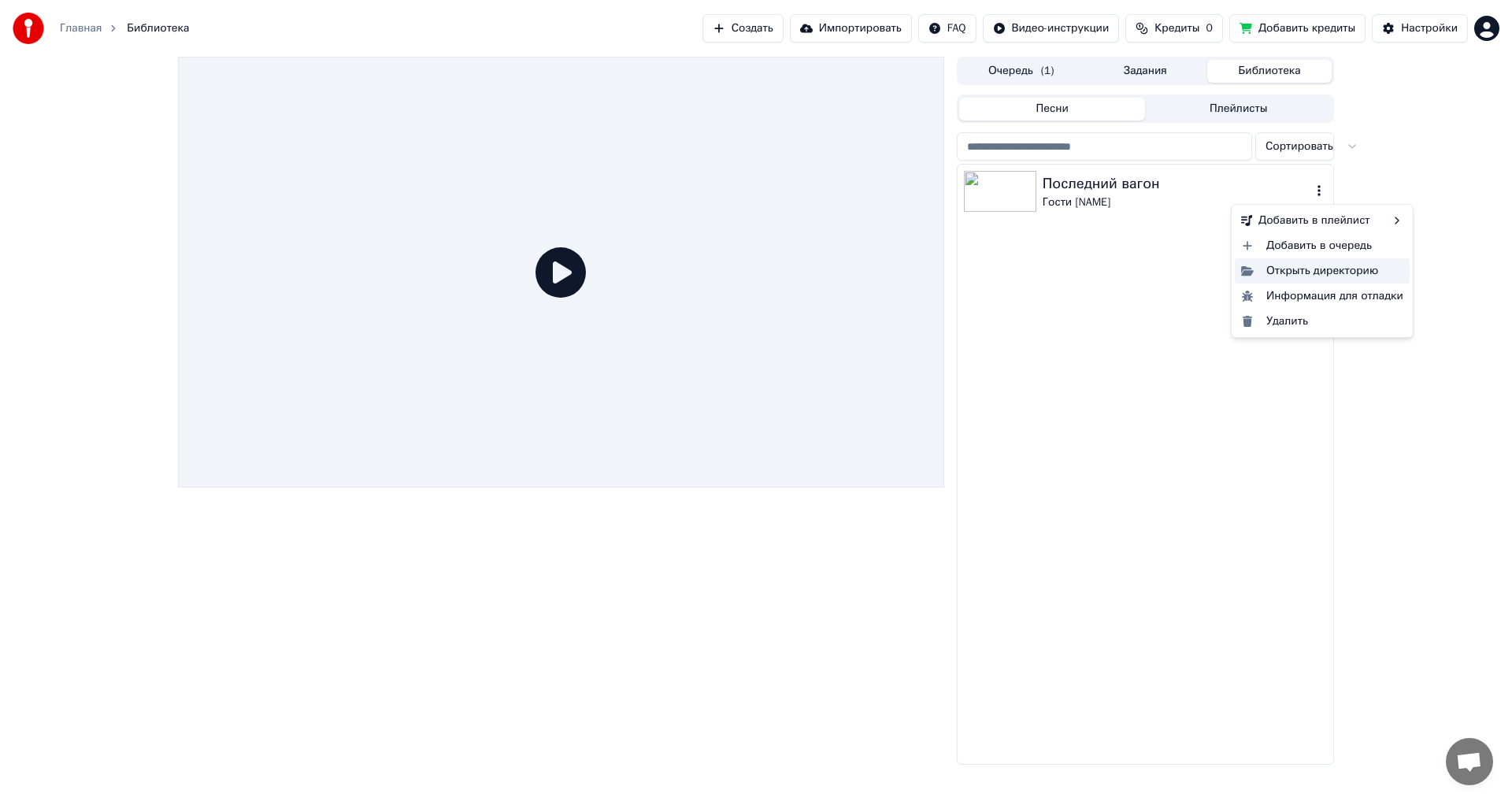 click on "Открыть директорию" at bounding box center (1322, 271) 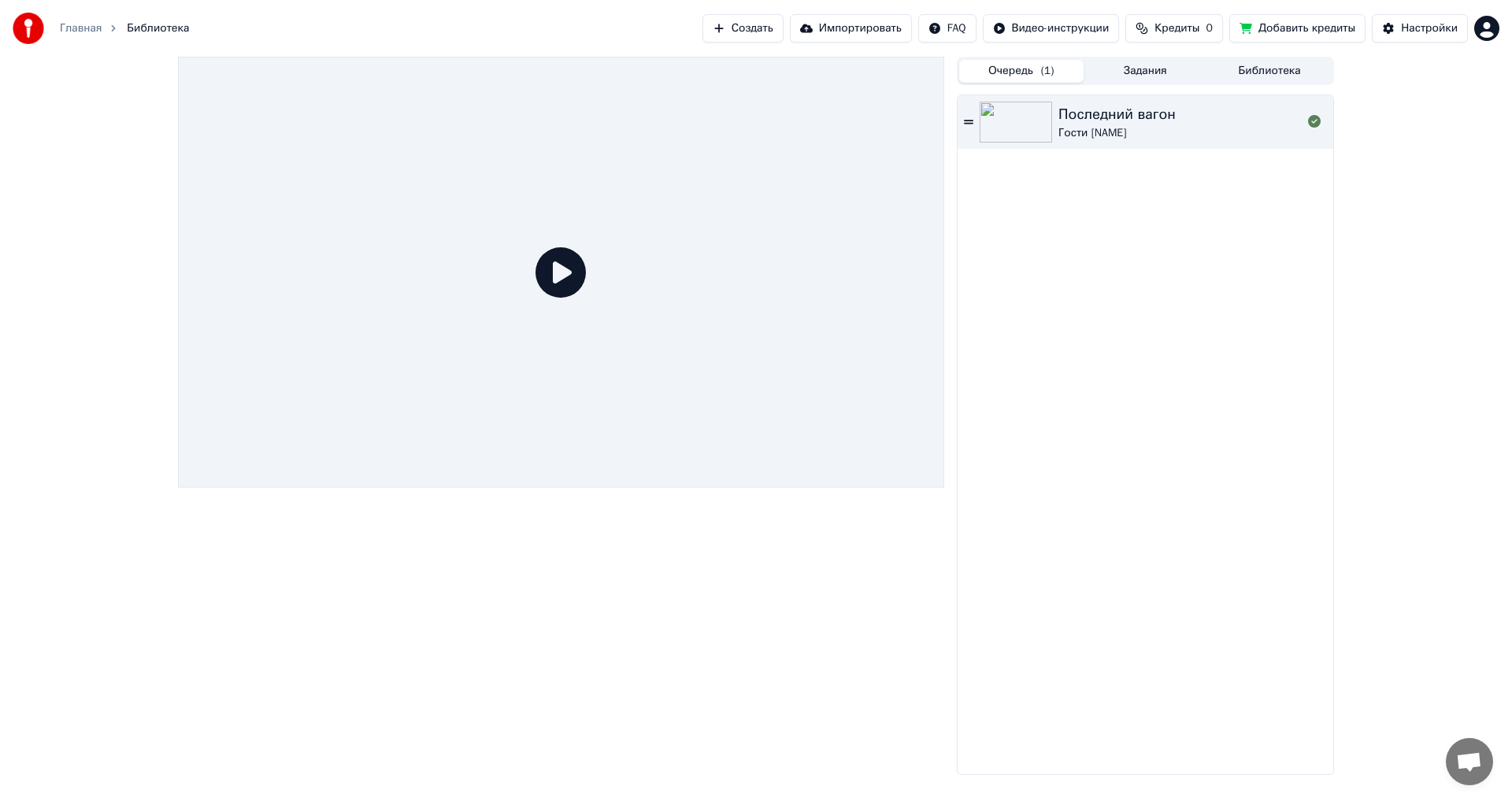 click on "Очередь ( 1 )" at bounding box center [1021, 71] 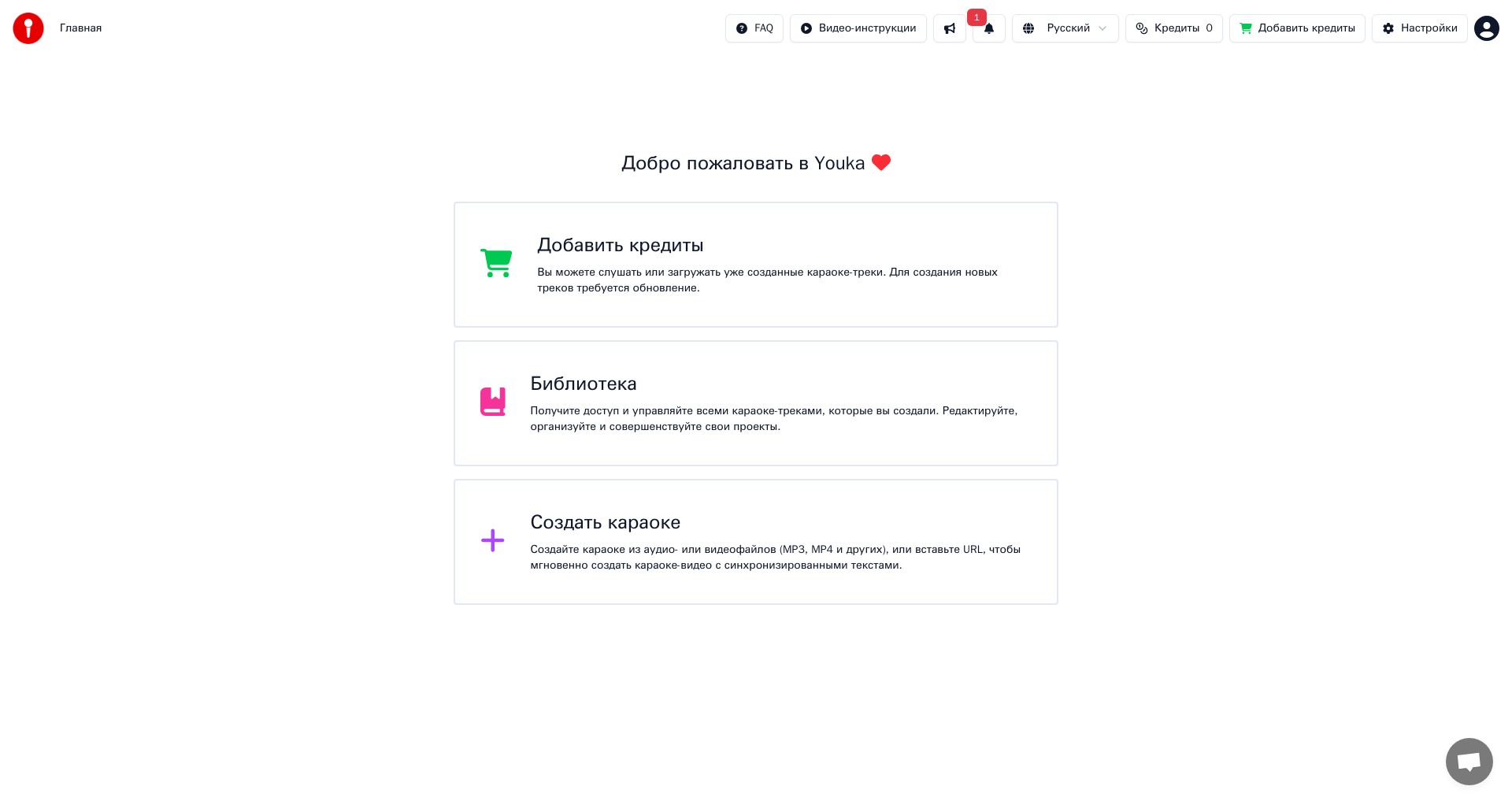 click on "Библиотека" at bounding box center [781, 384] 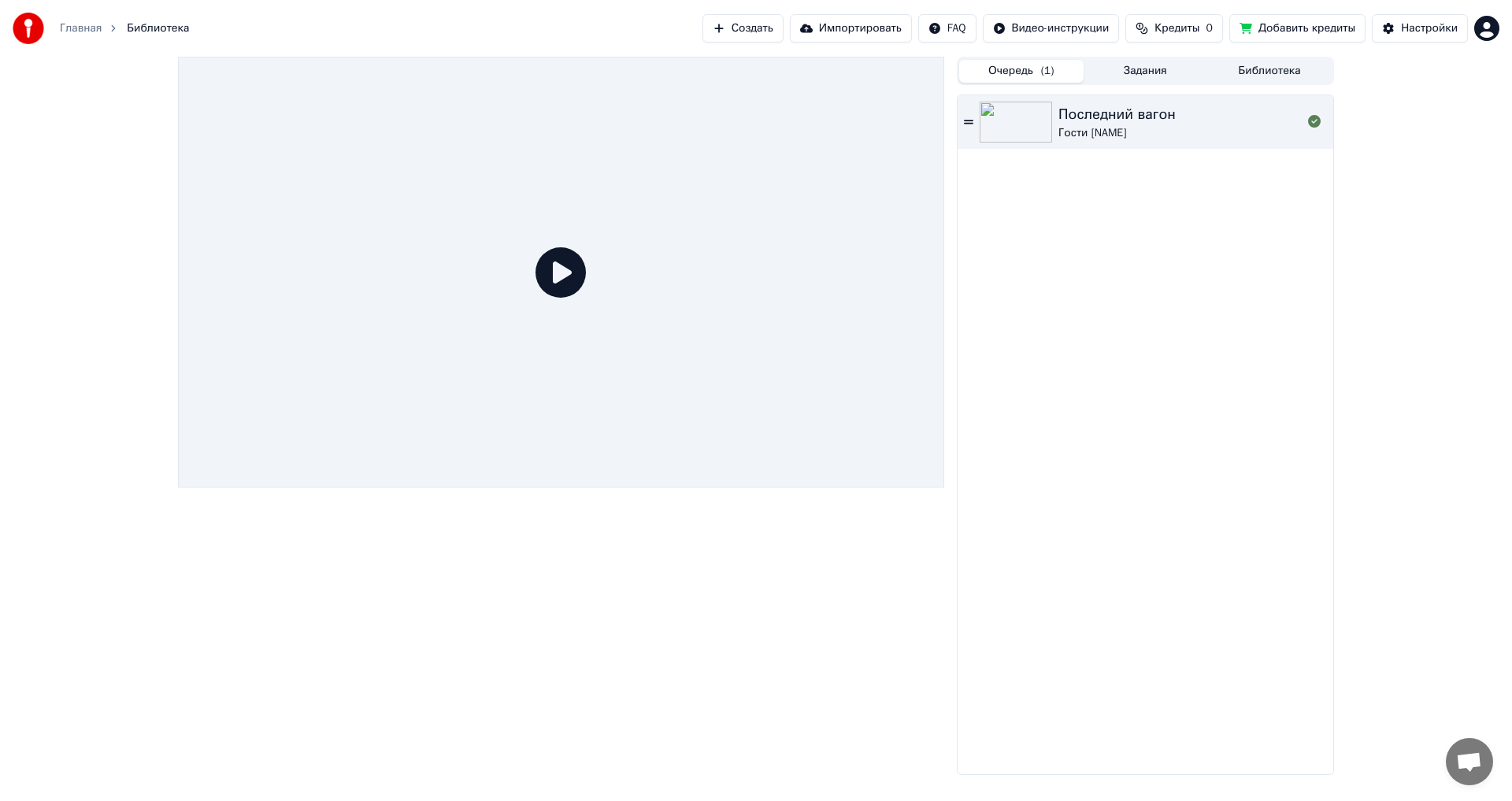 click at bounding box center [561, 272] 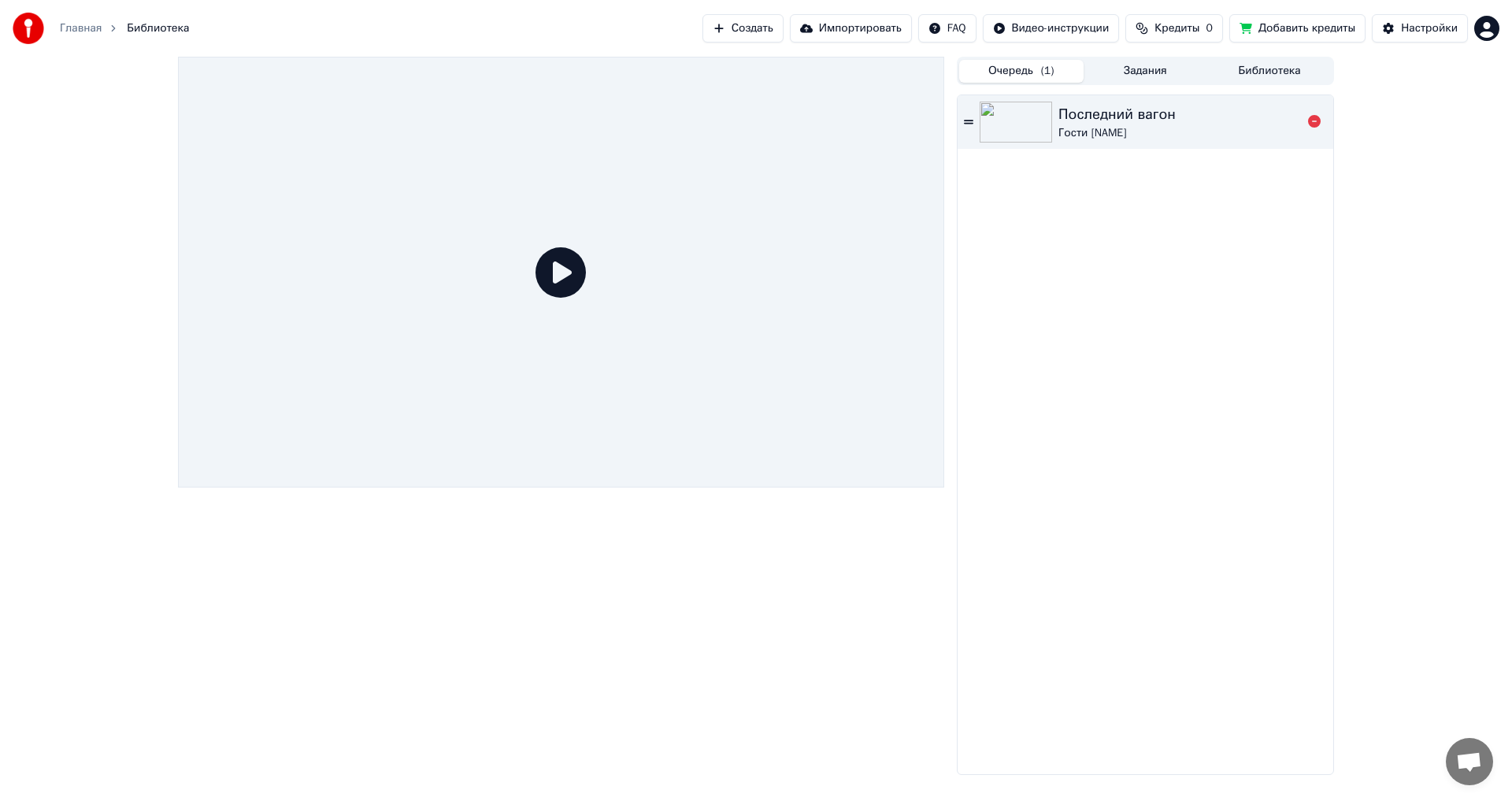click at bounding box center (1016, 122) 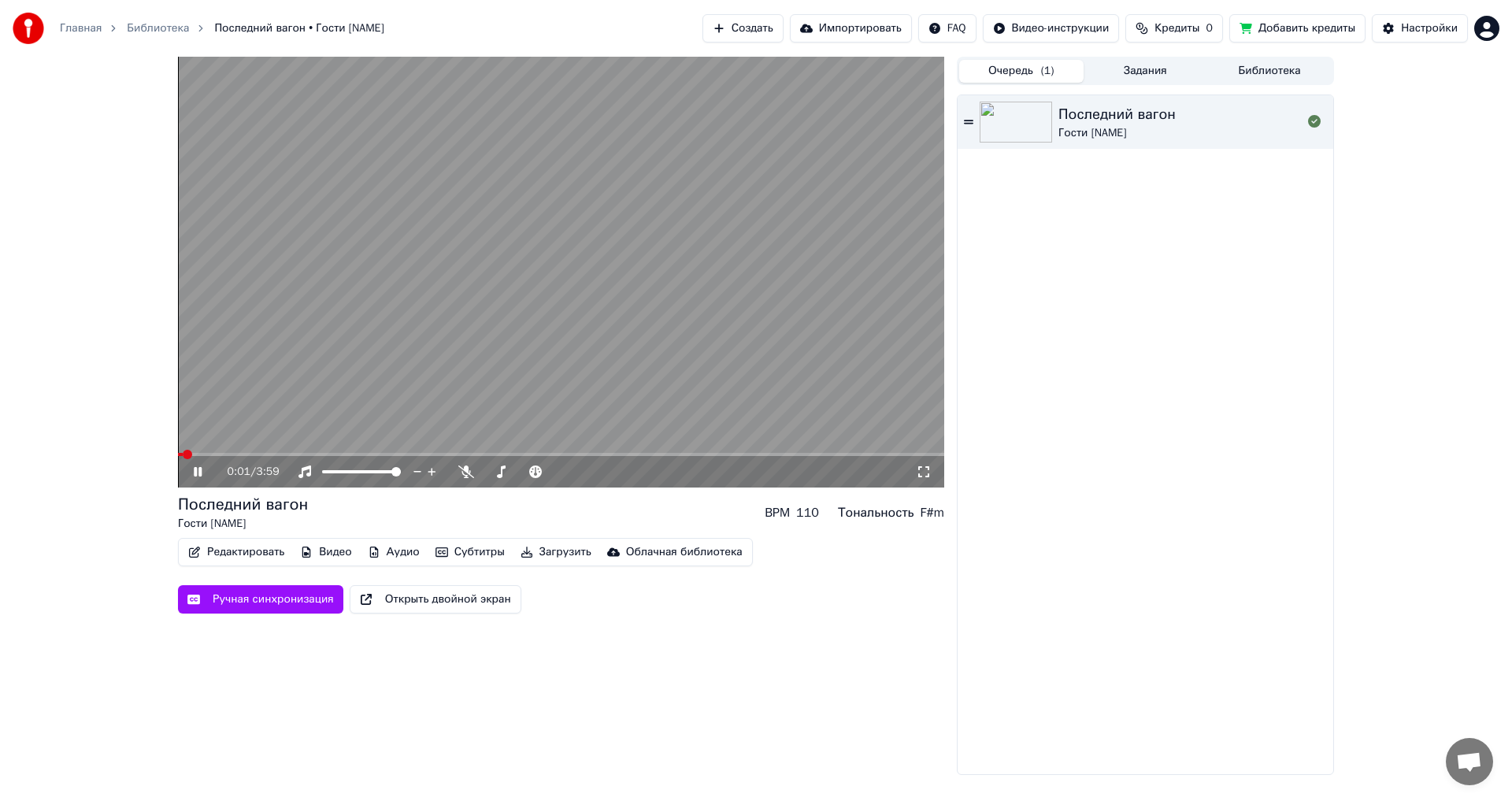 click at bounding box center (561, 272) 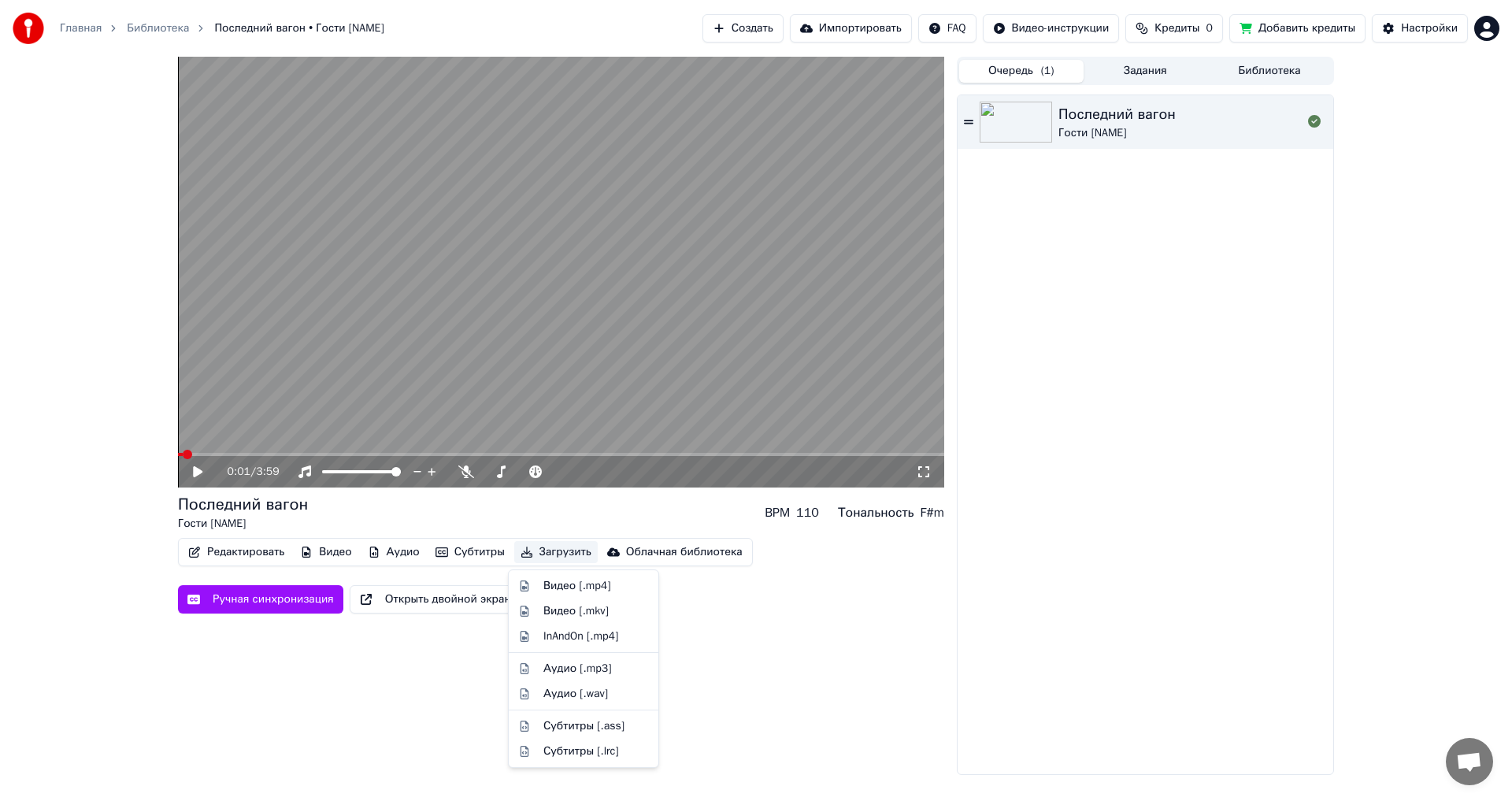 click on "Загрузить" at bounding box center (556, 552) 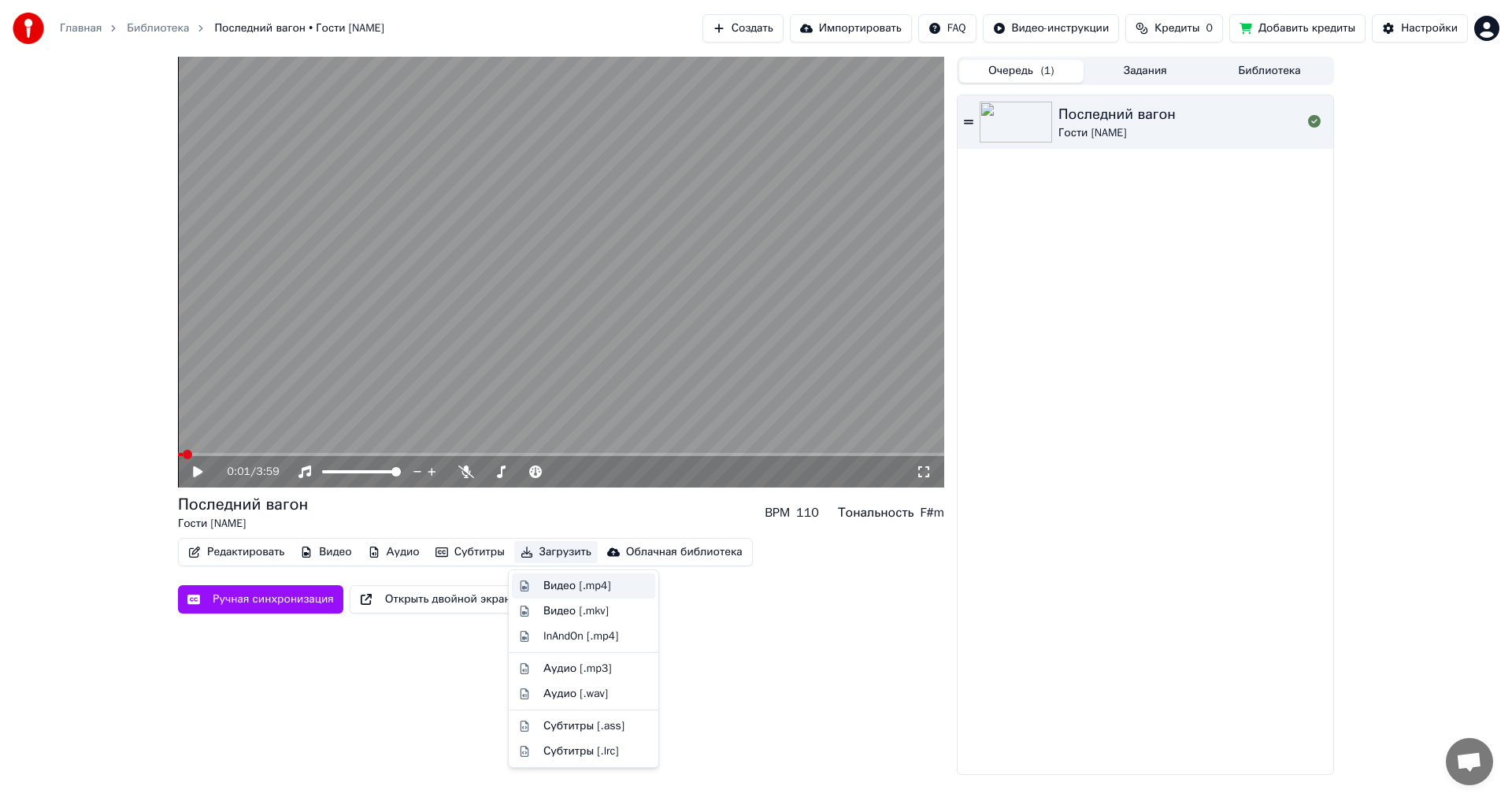 click on "Видео [.mp4]" at bounding box center [596, 586] 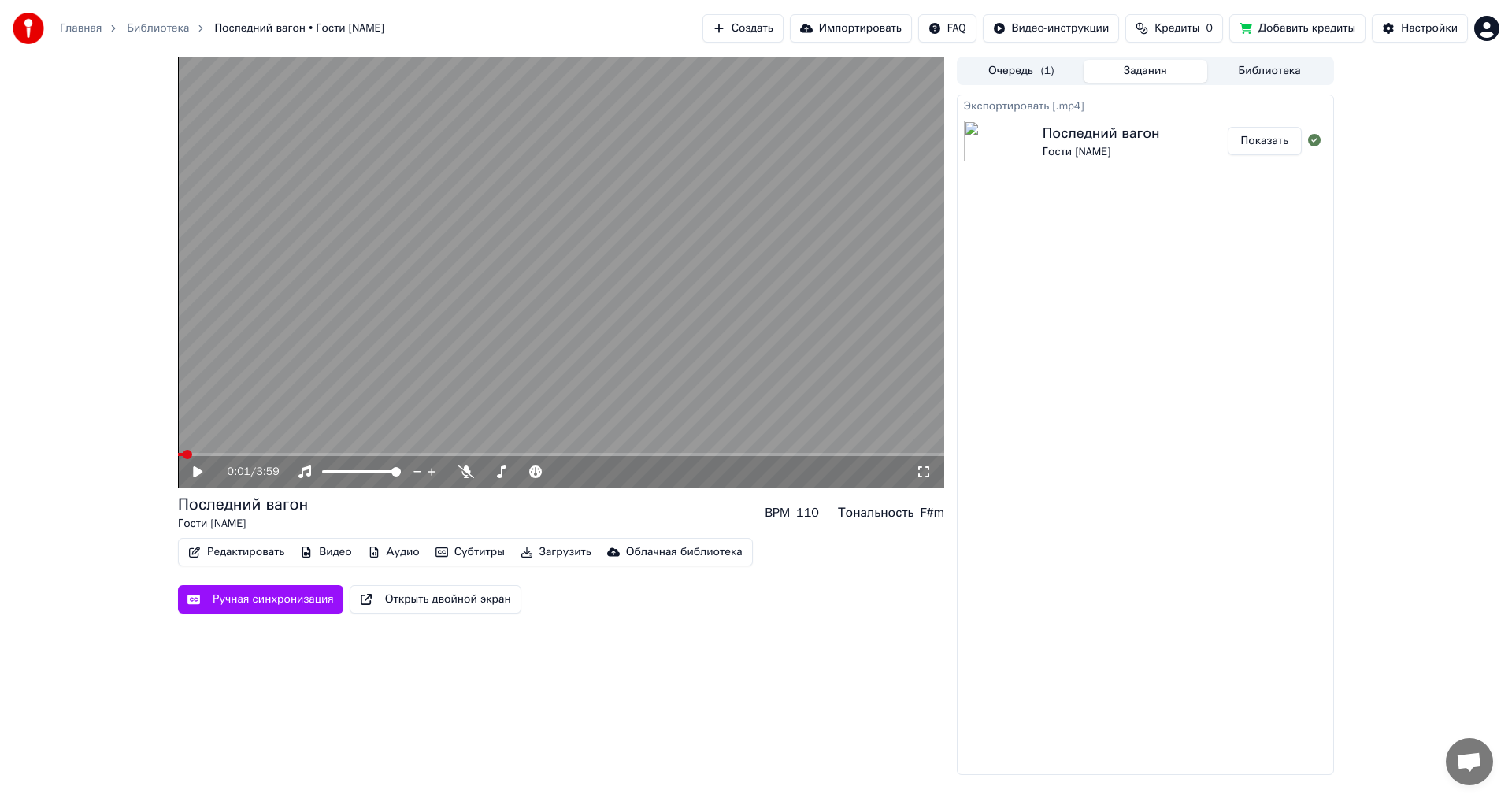 click on "Показать" at bounding box center [1265, 141] 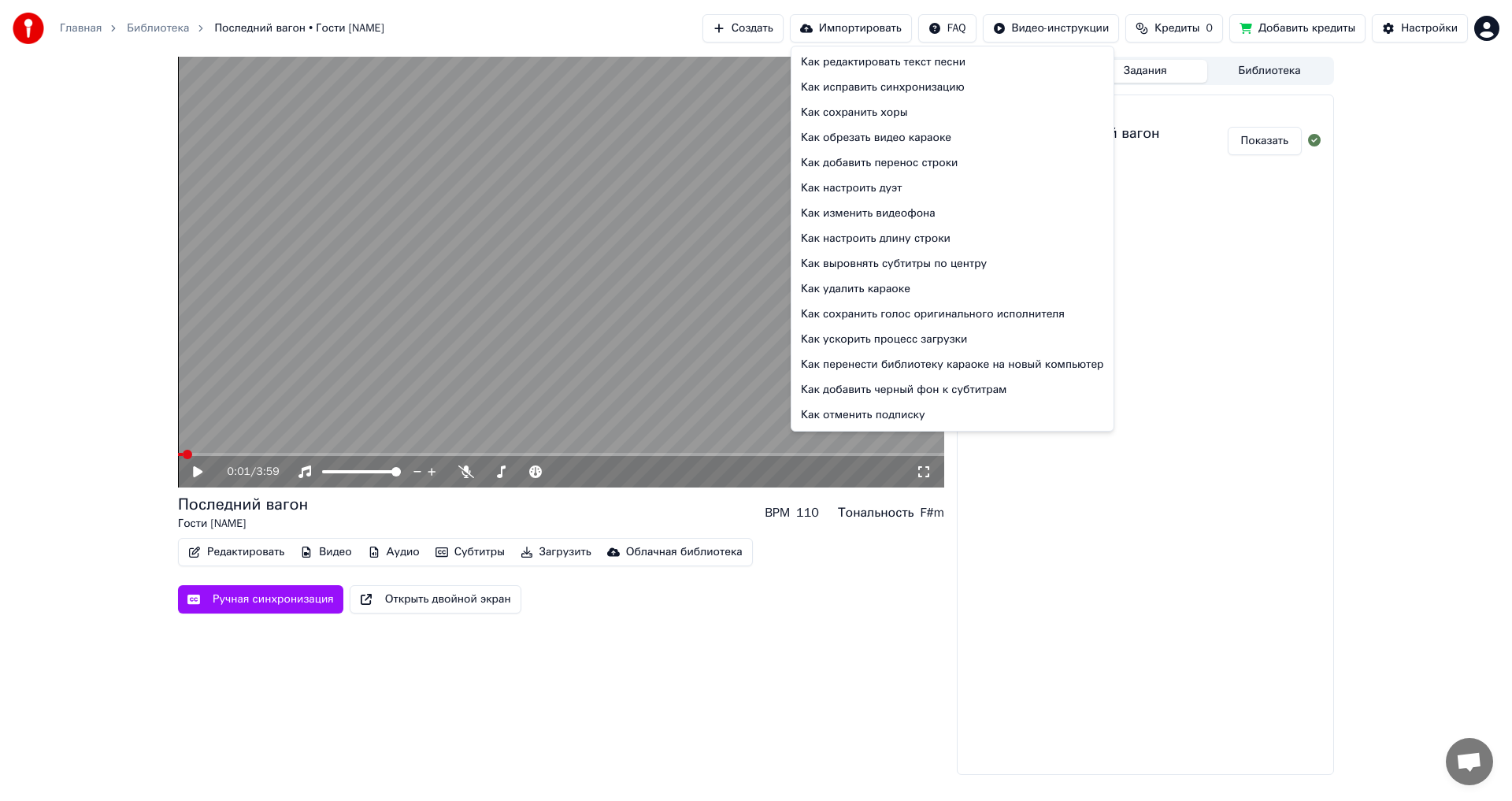 click on "Главная Библиотека Последний вагон • Гости [NAME] Создать Импортировать FAQ Видео-инструкции Кредиты 0 Добавить кредиты Настройки 0:01  /  3:59 Последний вагон Гости [NAME] BPM 110 Тональность F#m Редактировать Видео Аудио Субтитры Загрузить Облачная библиотека Ручная синхронизация Открыть двойной экран Очередь ( 1 ) Задания Библиотека Экспортировать [.mp4] Последний вагон Гости [NAME] Показать Как редактировать текст песни Как исправить синхронизацию Как сохранить хоры Как обрезать видео караоке Как добавить перенос строки Как настроить дуэт" at bounding box center [756, 400] 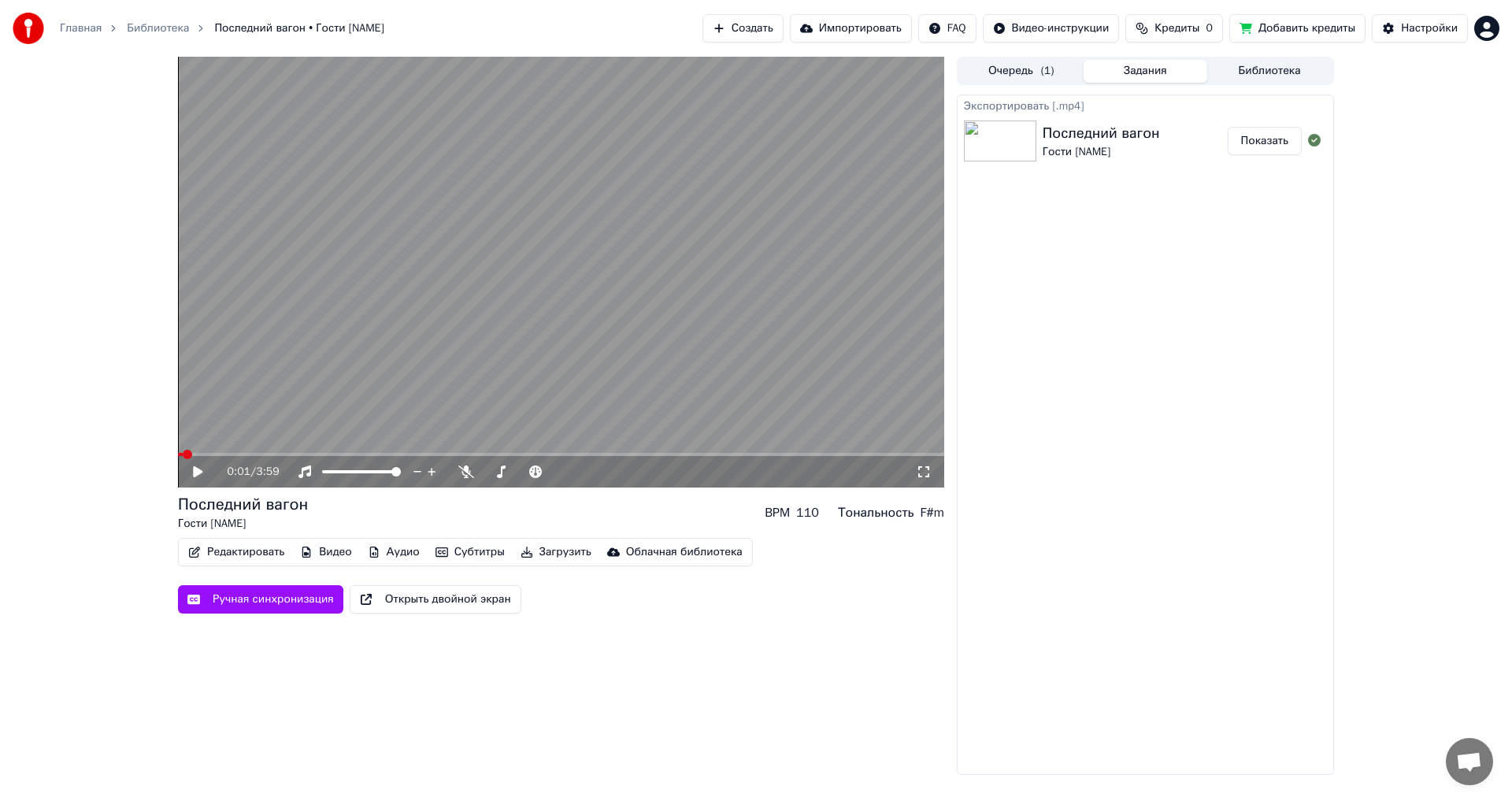 click on "Кредиты" at bounding box center (1177, 28) 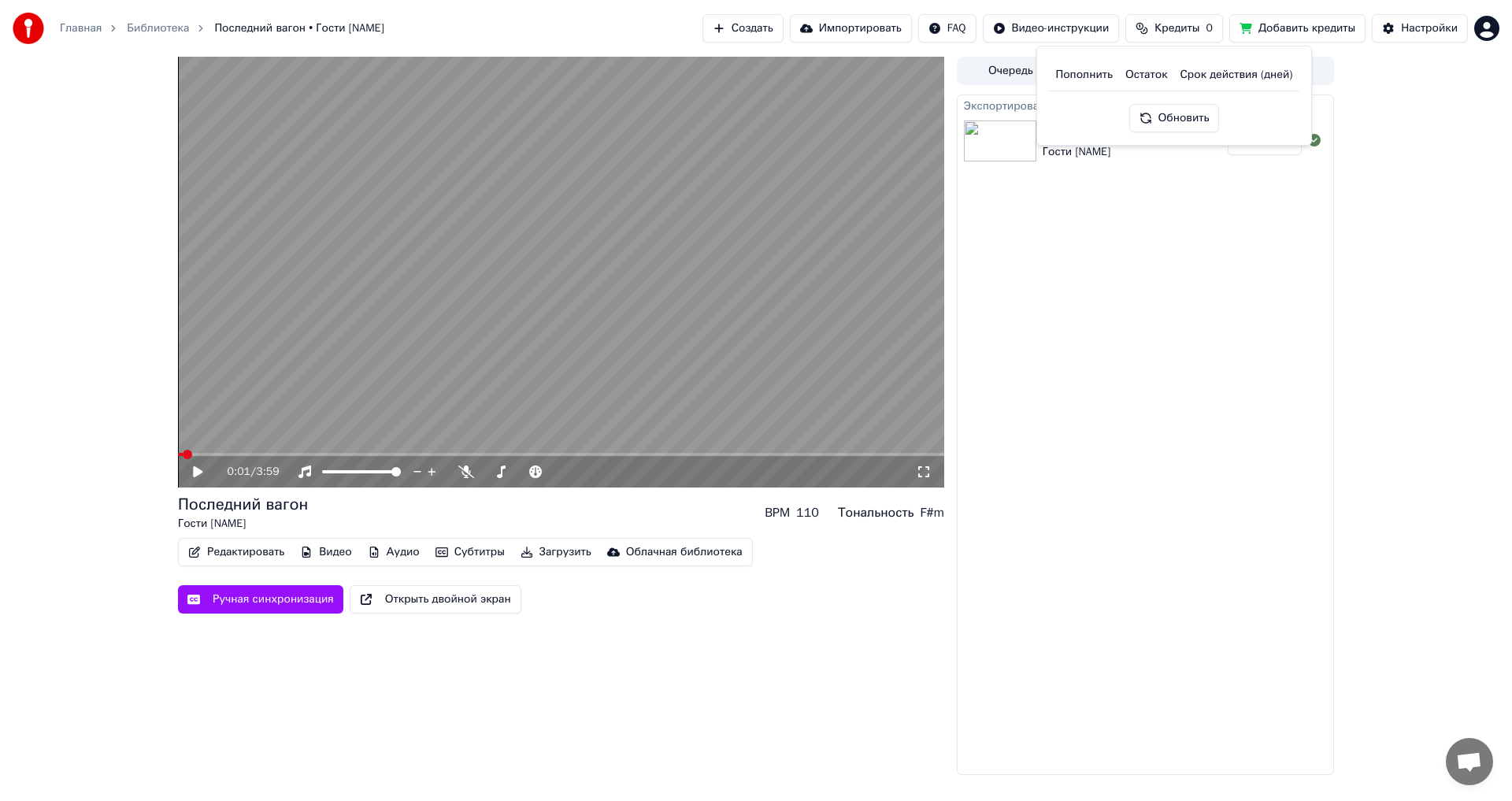 click on "Обновить" at bounding box center [1174, 118] 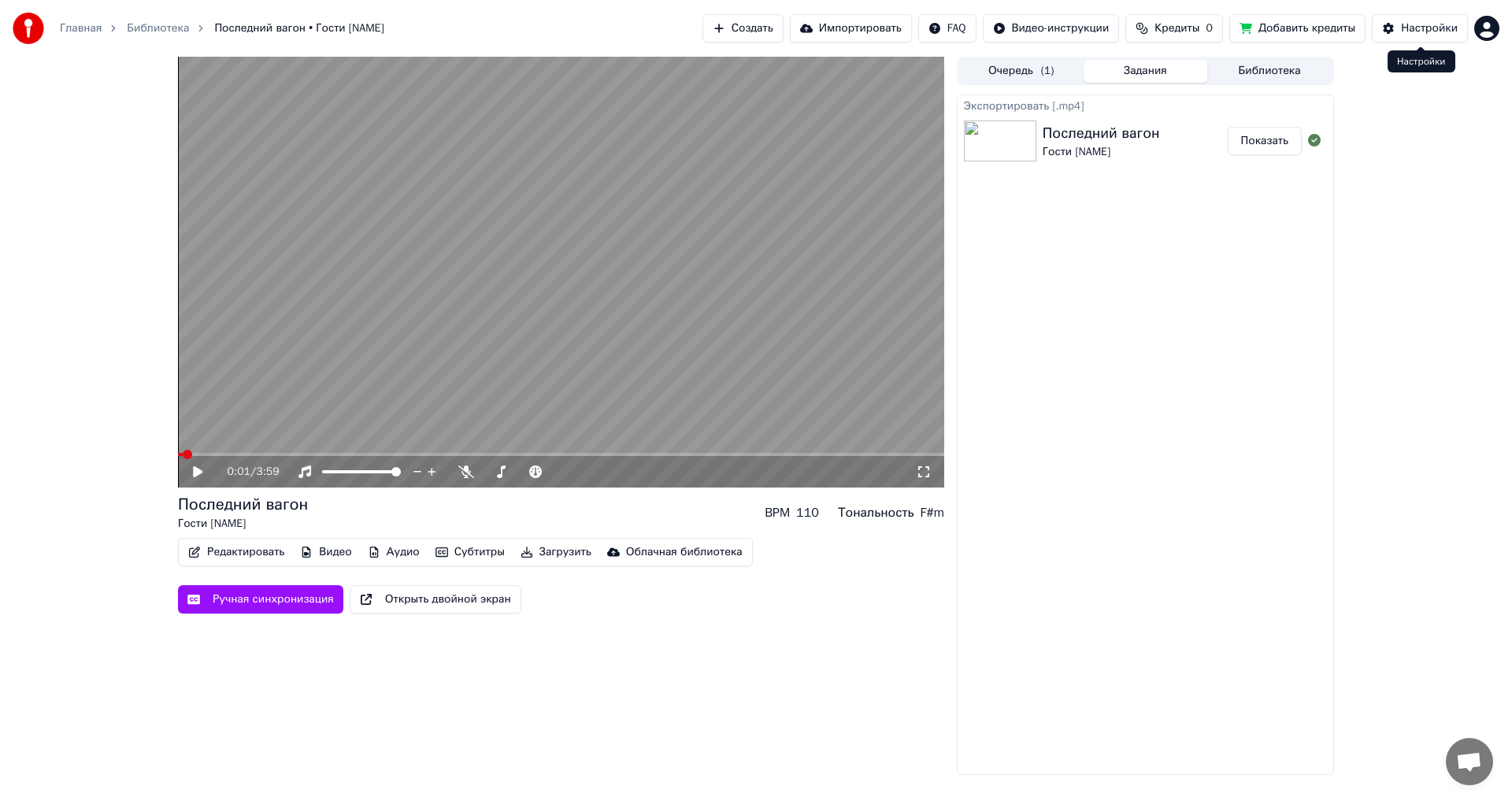 click on "Настройки" at bounding box center (1429, 28) 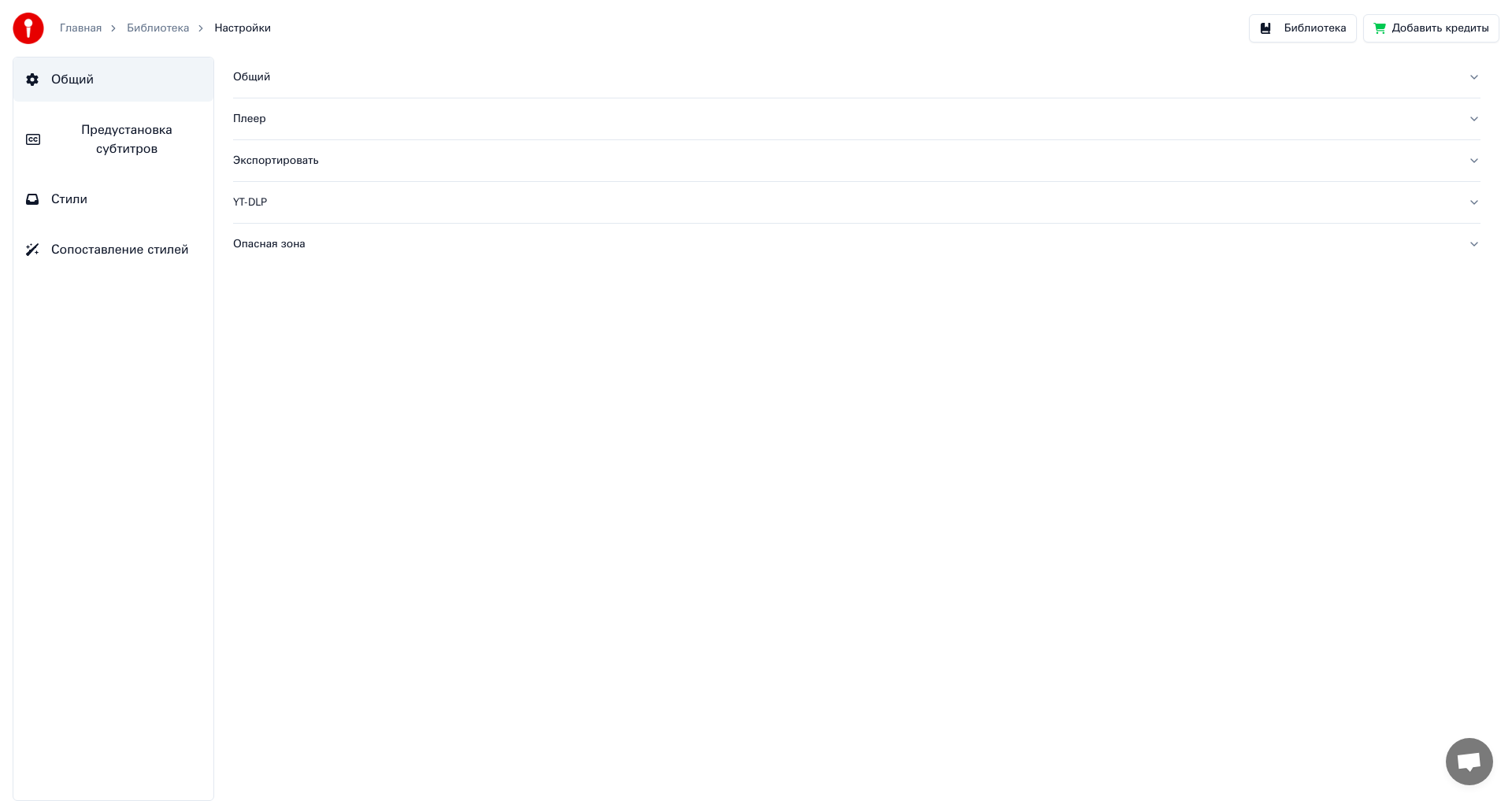 click on "Добавить кредиты" at bounding box center (1431, 28) 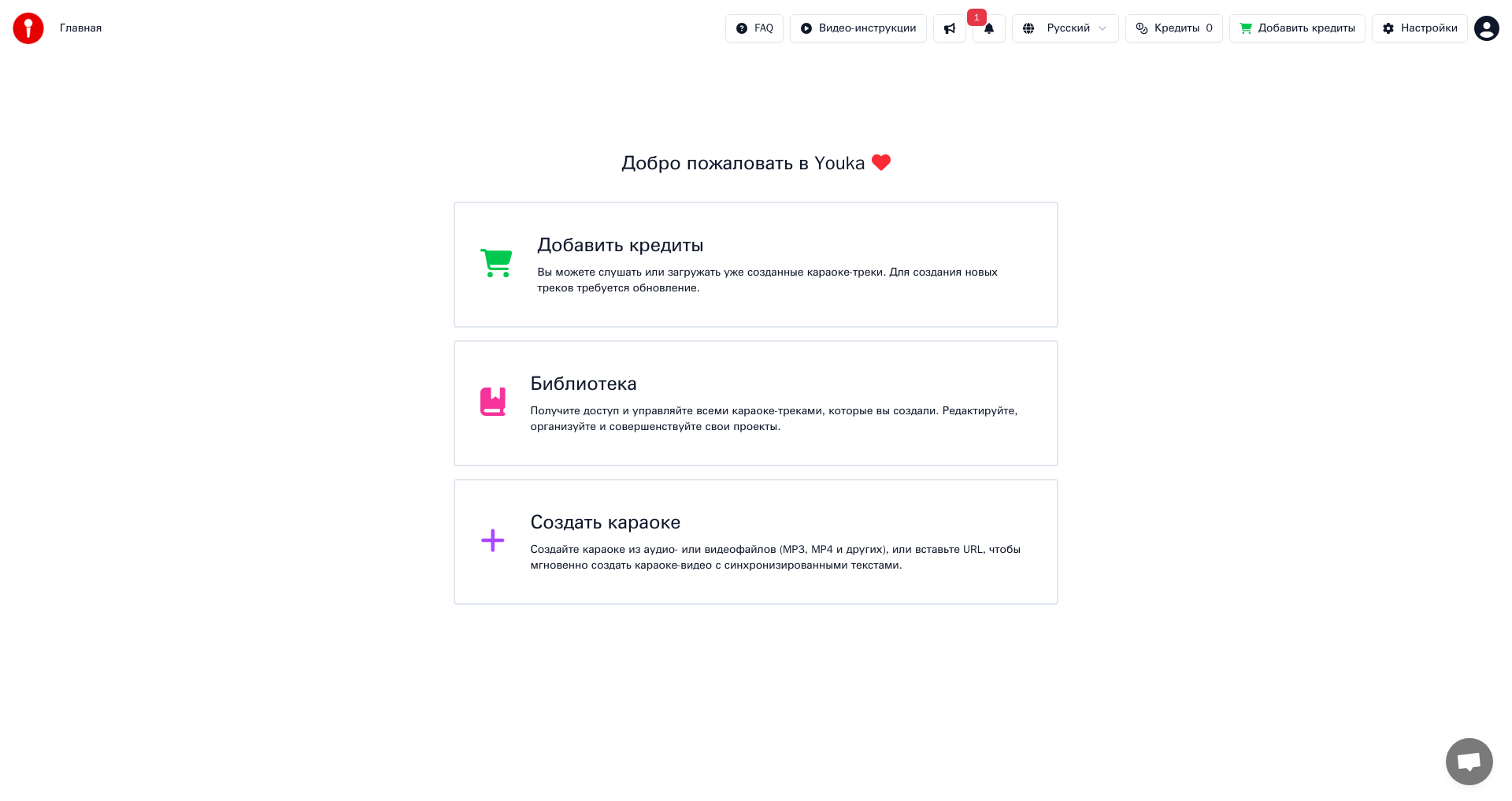 click at bounding box center (950, 28) 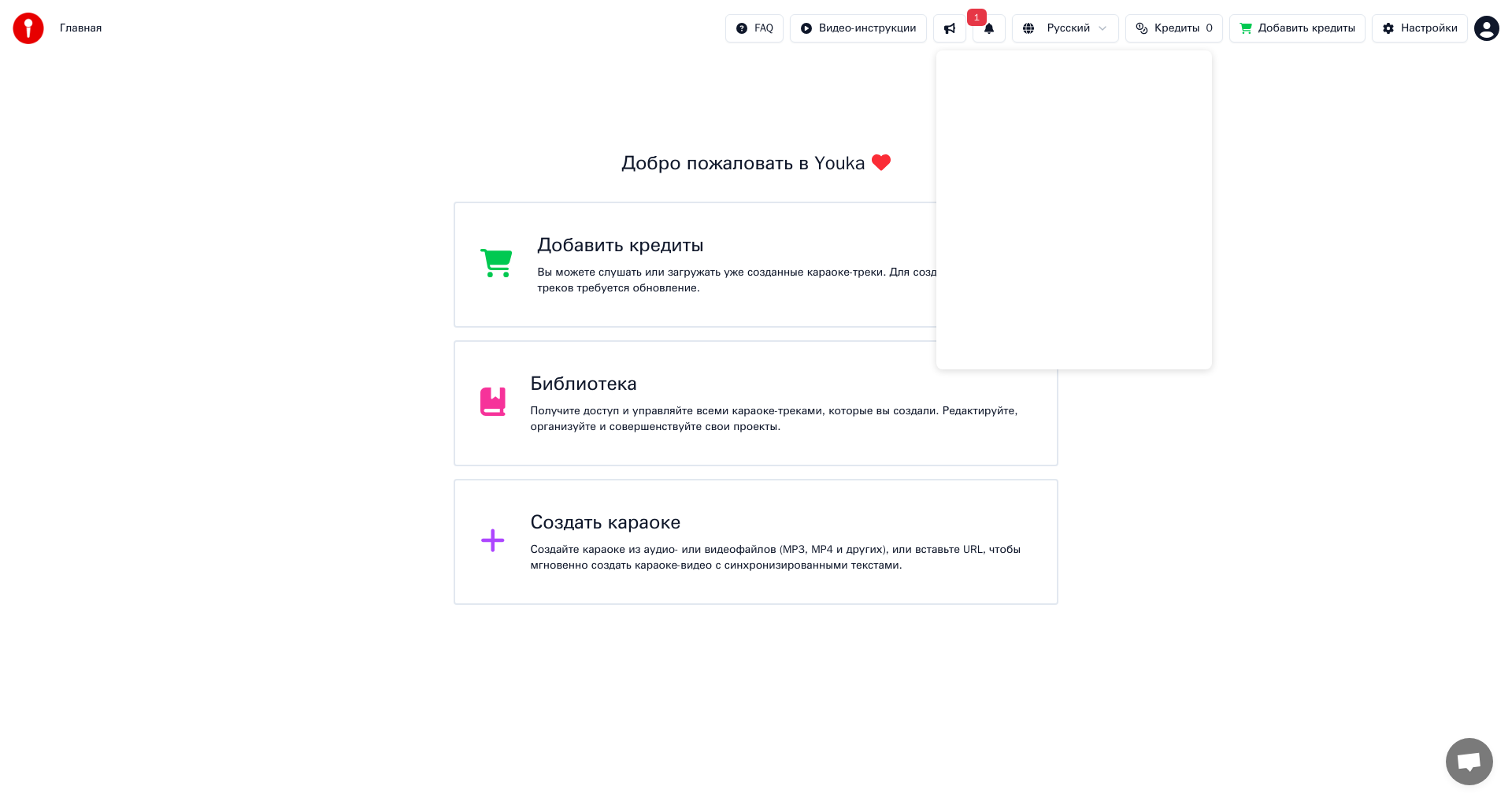 click on "Добро пожаловать в Youka Добавить кредиты Вы можете слушать или загружать уже созданные караоке-треки. Для создания новых треков требуется обновление. Библиотека Получите доступ и управляйте всеми караоке-треками, которые вы создали. Редактируйте, организуйте и совершенствуйте свои проекты. Создать караоке Создайте караоке из аудио- или видеофайлов (MP3, MP4 и других), или вставьте URL, чтобы мгновенно создать караоке-видео с синхронизированными текстами." at bounding box center [756, 331] 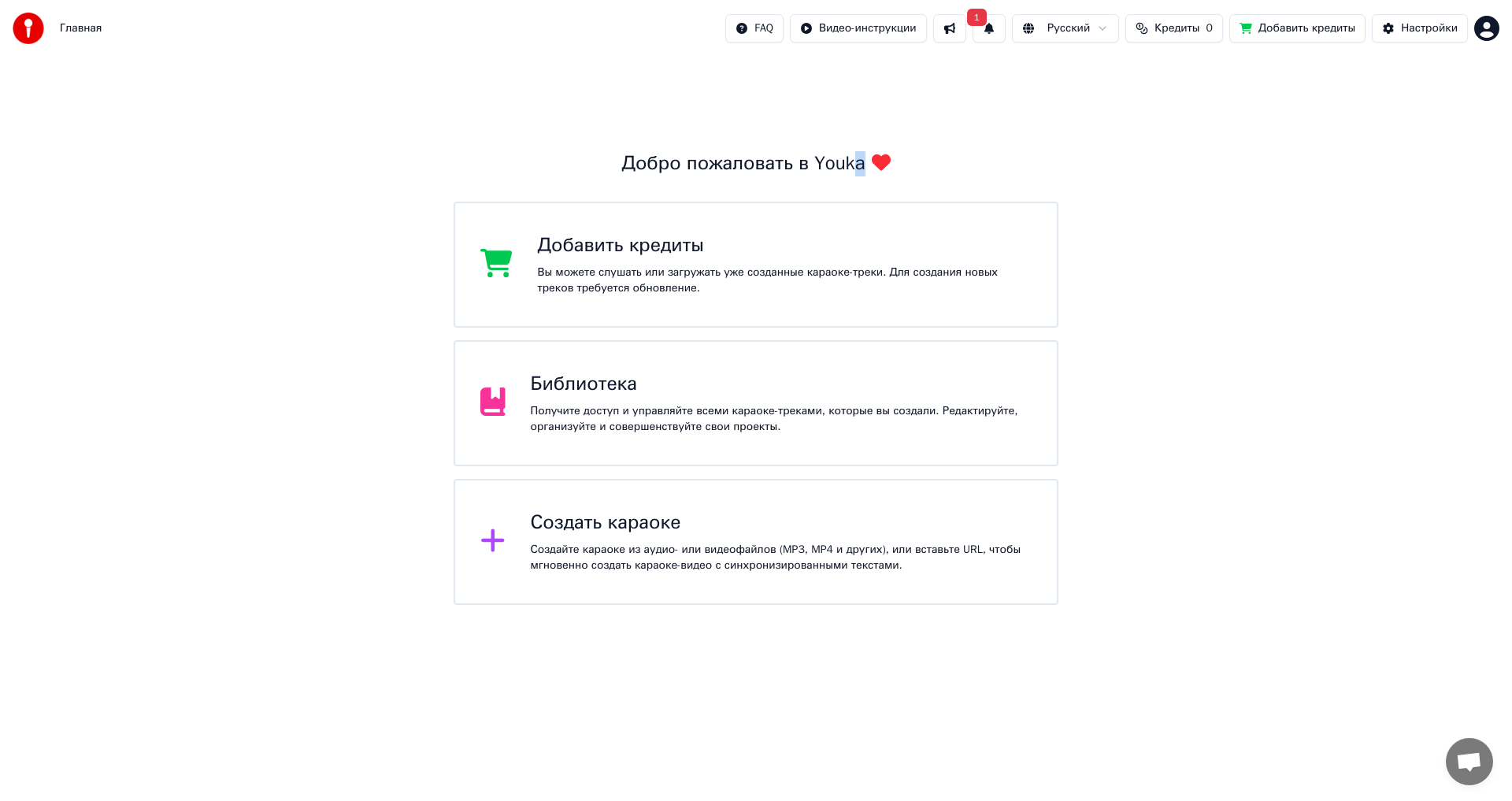 click on "1" at bounding box center (989, 28) 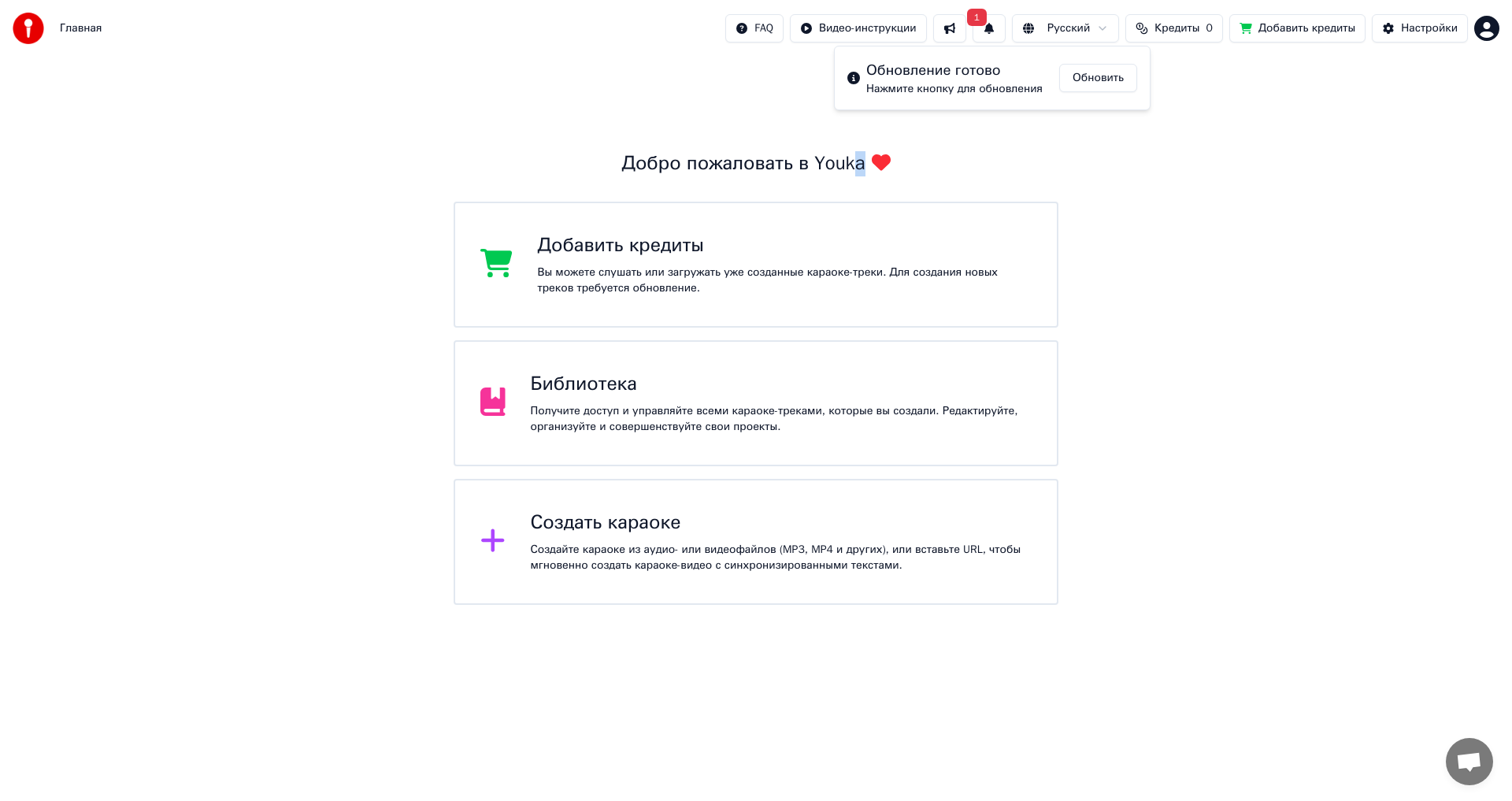 click on "Добро пожаловать в Youka Добавить кредиты Вы можете слушать или загружать уже созданные караоке-треки. Для создания новых треков требуется обновление. Библиотека Получите доступ и управляйте всеми караоке-треками, которые вы создали. Редактируйте, организуйте и совершенствуйте свои проекты. Создать караоке Создайте караоке из аудио- или видеофайлов (MP3, MP4 и других), или вставьте URL, чтобы мгновенно создать караоке-видео с синхронизированными текстами." at bounding box center [756, 331] 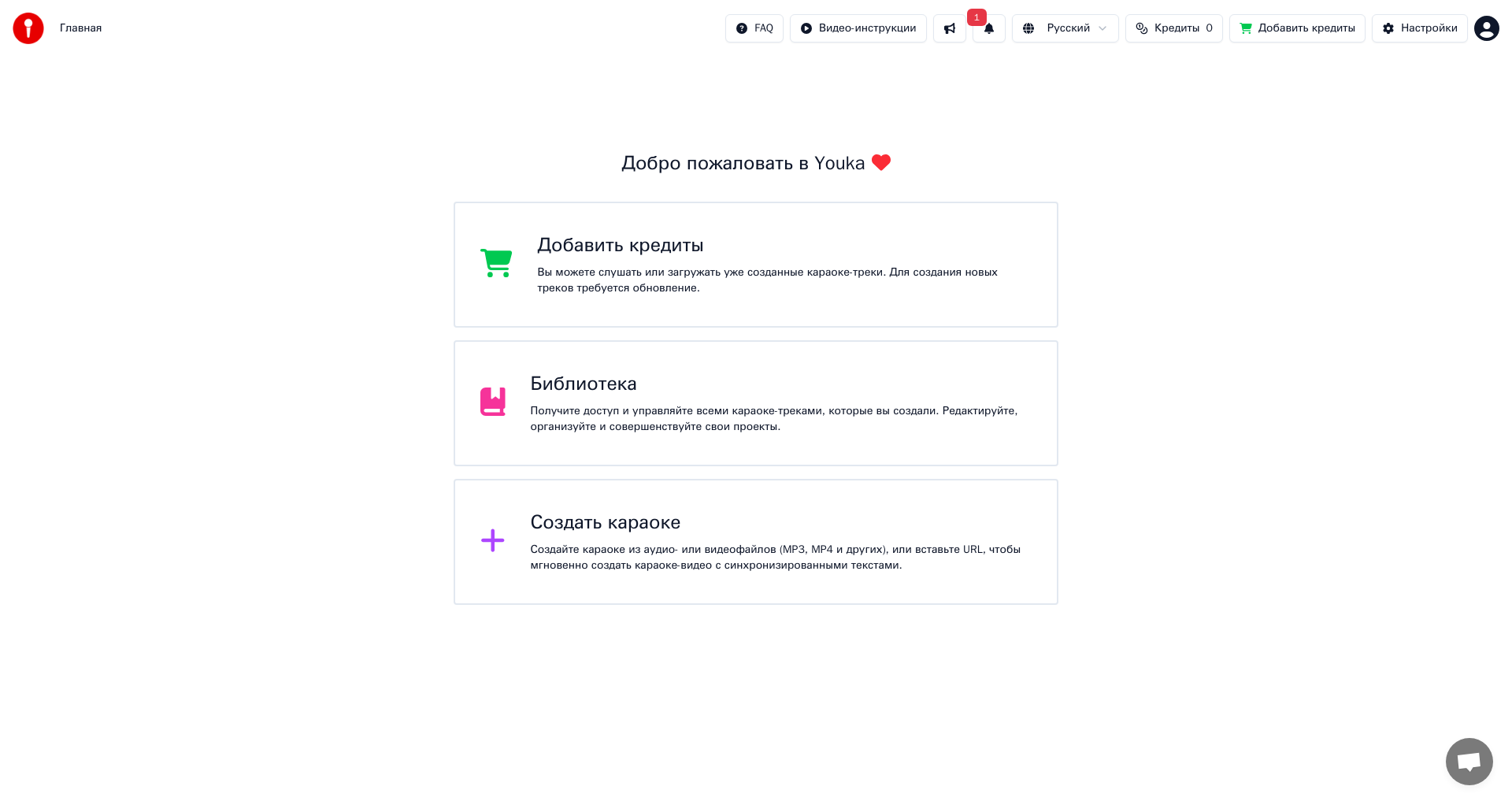 click on "Создать караоке Создайте караоке из аудио- или видеофайлов (MP3, MP4 и других), или вставьте URL, чтобы мгновенно создать караоке-видео с синхронизированными текстами." at bounding box center (781, 542) 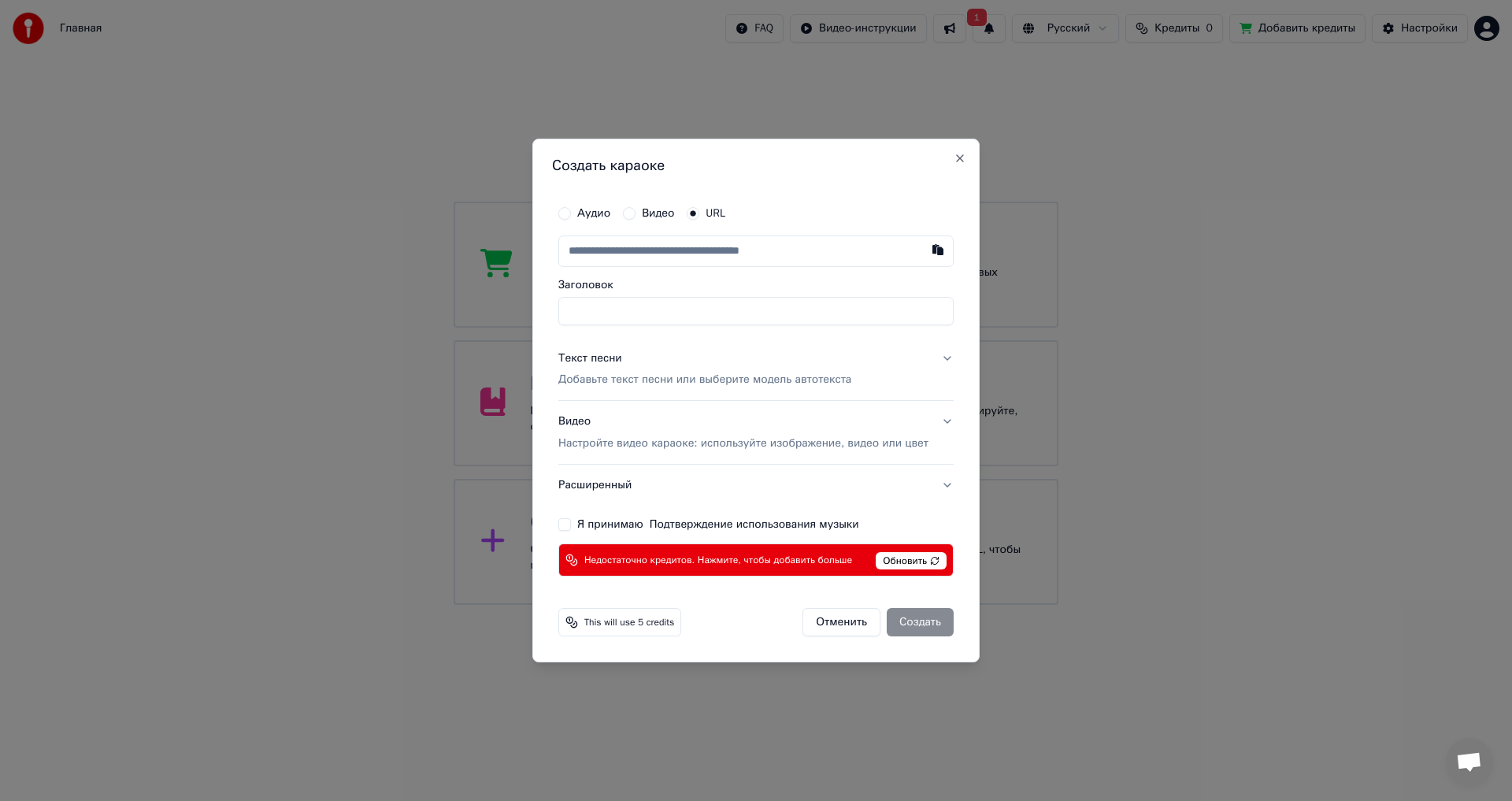 click on "Обновить" at bounding box center (911, 561) 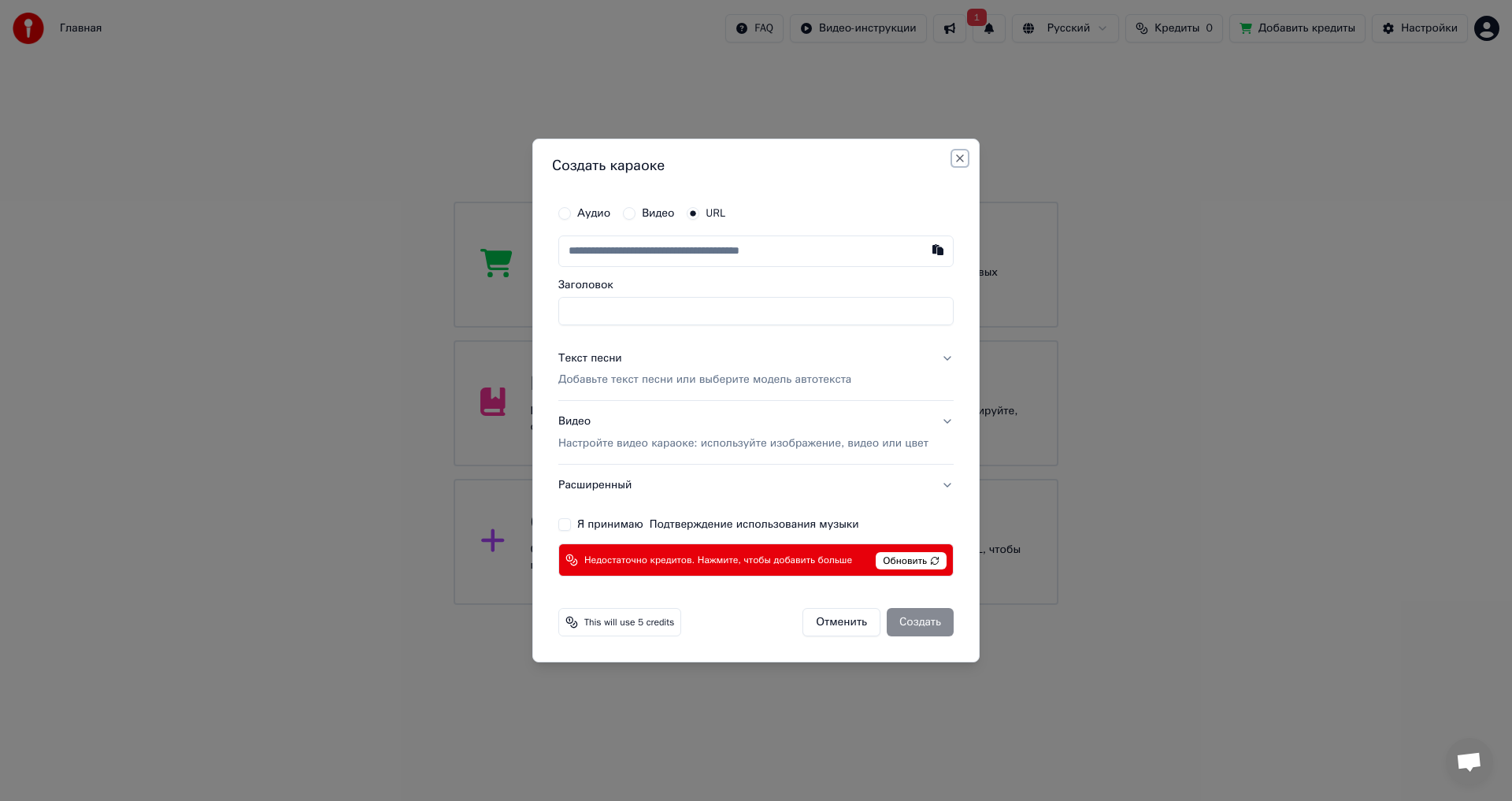click on "Close" at bounding box center (960, 158) 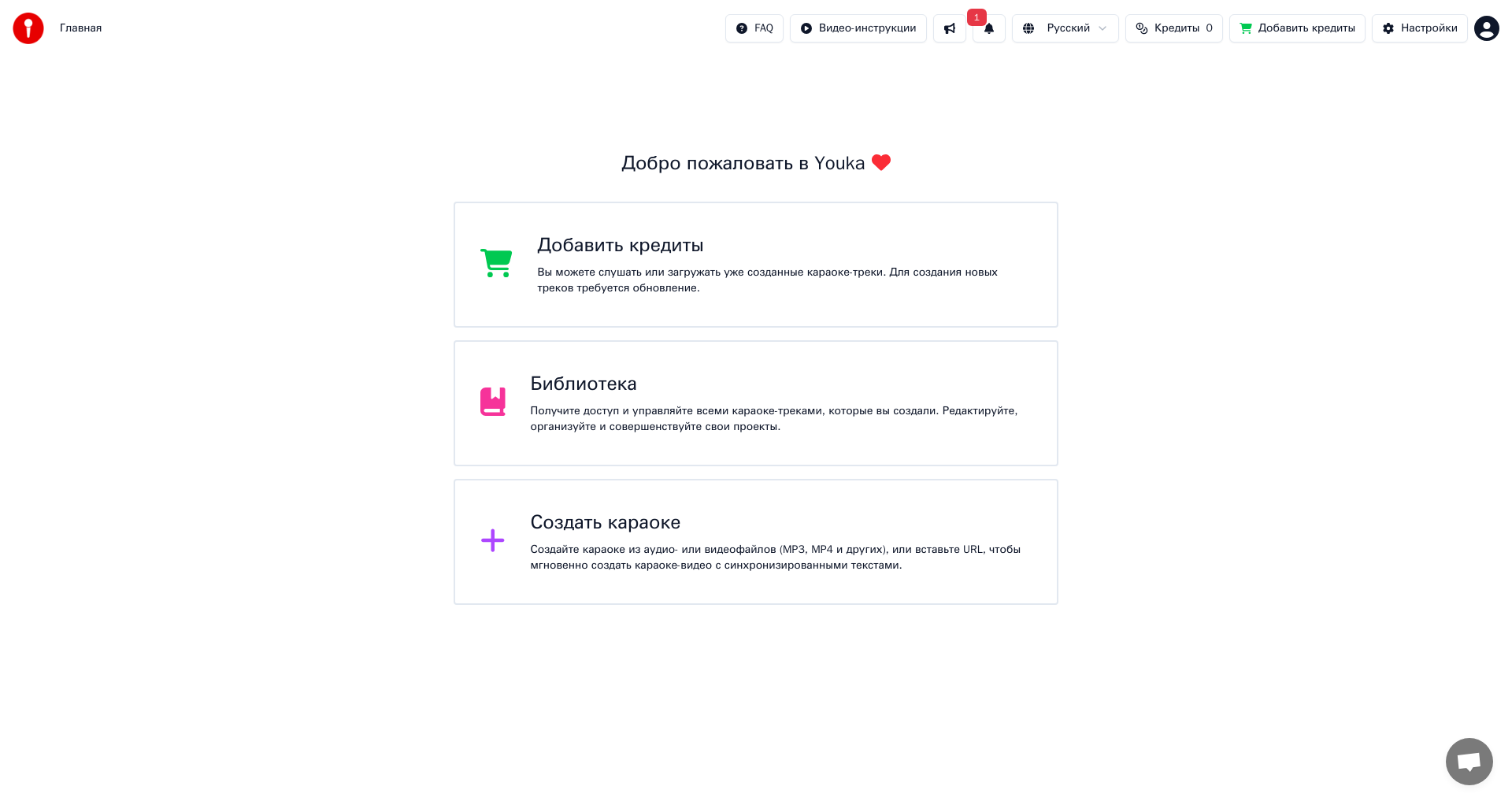 click on "Главная FAQ Видео-инструкции 1 Русский Кредиты 0 Добавить кредиты Настройки Добро пожаловать в Youka Добавить кредиты Вы можете слушать или загружать уже созданные караоке-треки. Для создания новых треков требуется обновление. Библиотека Получите доступ и управляйте всеми караоке-треками, которые вы создали. Редактируйте, организуйте и совершенствуйте свои проекты. Создать караоке Создайте караоке из аудио- или видеофайлов (MP3, MP4 и других), или вставьте URL, чтобы мгновенно создать караоке-видео с синхронизированными текстами." at bounding box center [756, 302] 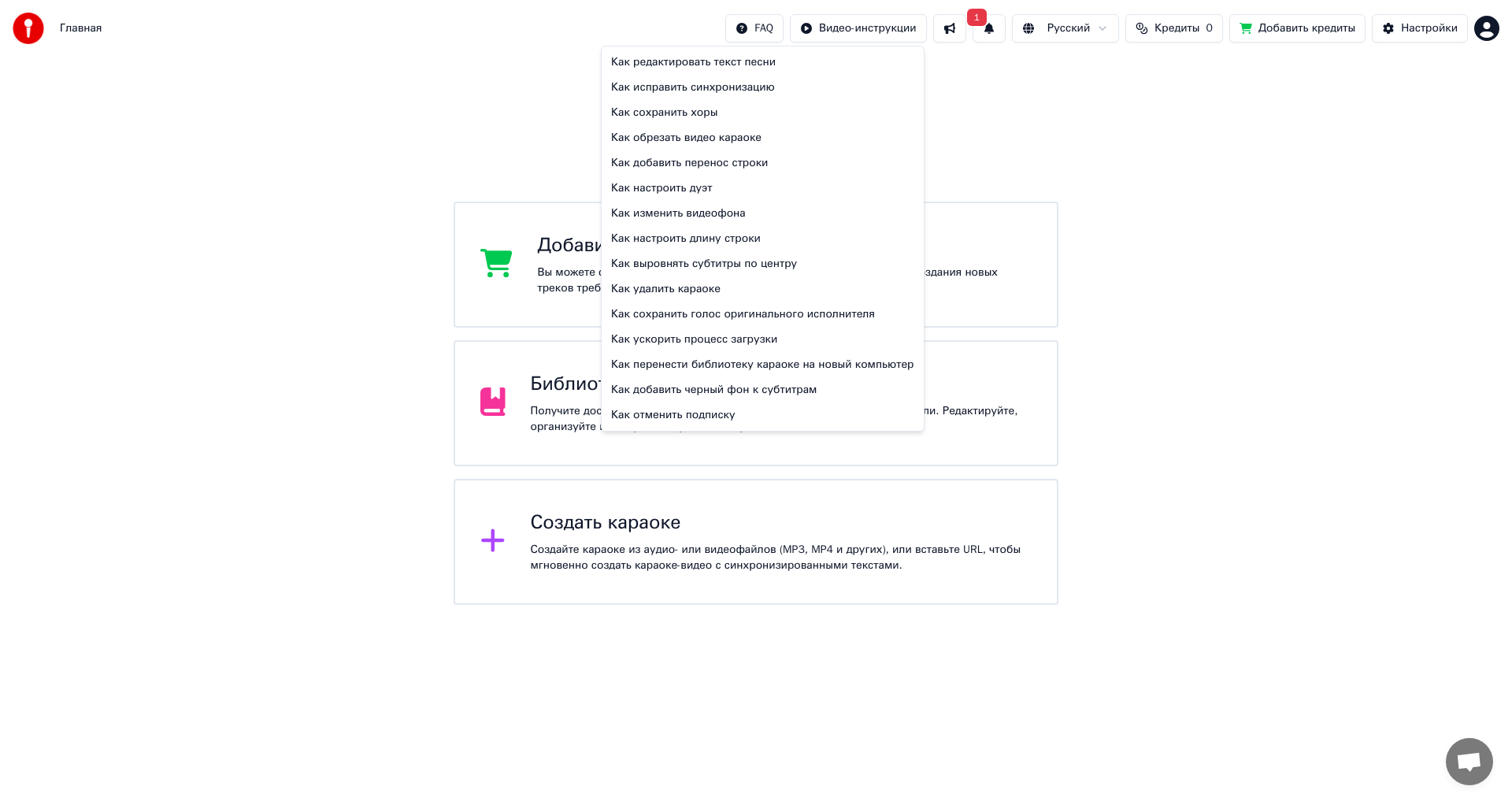 click on "Главная FAQ Видео-инструкции 1 Русский Кредиты 0 Добавить кредиты Настройки Добро пожаловать в Youka Добавить кредиты Вы можете слушать или загружать уже созданные караоке-треки. Для создания новых треков требуется обновление. Библиотека Получите доступ и управляйте всеми караоке-треками, которые вы создали. Редактируйте, организуйте и совершенствуйте свои проекты. Создать караоке Создайте караоке из аудио- или видеофайлов (MP3, MP4 и других), или вставьте URL, чтобы мгновенно создать караоке-видео с синхронизированными текстами. Как редактировать текст песни" at bounding box center (756, 302) 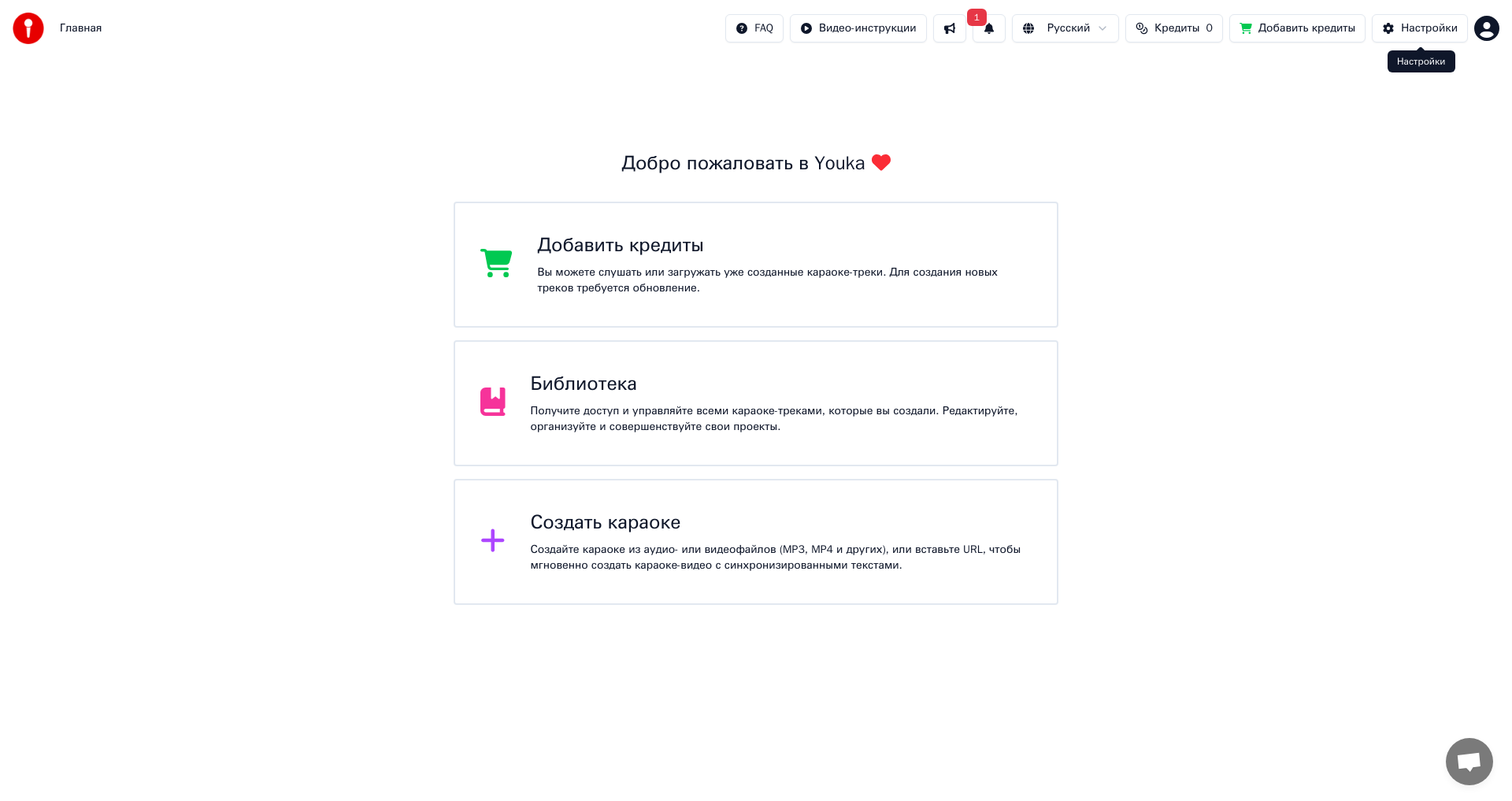 click on "Главная FAQ Видео-инструкции 1 Русский Кредиты 0 Добавить кредиты Настройки Добро пожаловать в Youka Добавить кредиты Вы можете слушать или загружать уже созданные караоке-треки. Для создания новых треков требуется обновление. Библиотека Получите доступ и управляйте всеми караоке-треками, которые вы создали. Редактируйте, организуйте и совершенствуйте свои проекты. Создать караоке Создайте караоке из аудио- или видеофайлов (MP3, MP4 и других), или вставьте URL, чтобы мгновенно создать караоке-видео с синхронизированными текстами. Настройки Настройки" at bounding box center (756, 302) 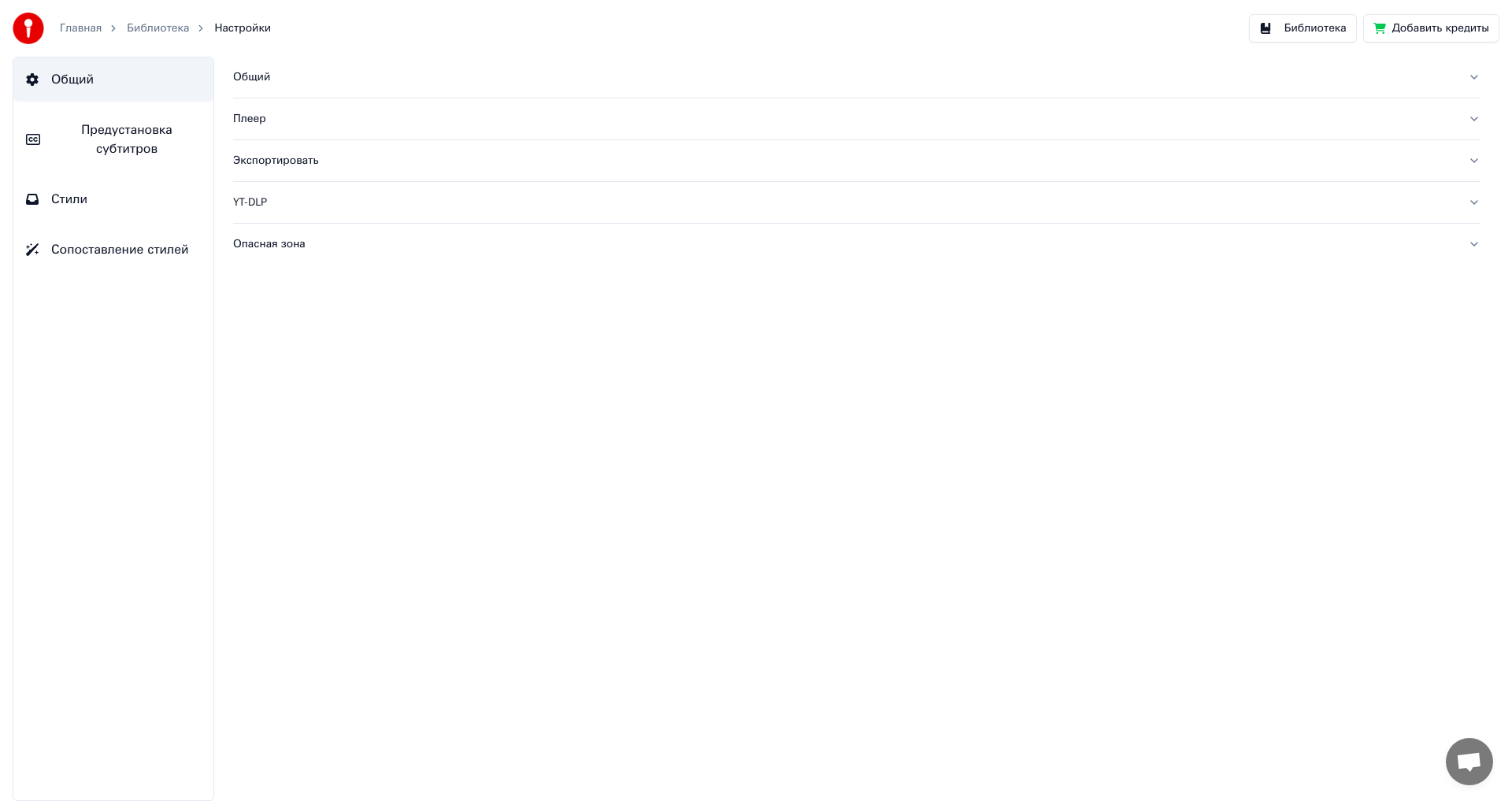 click on "Общий" at bounding box center (844, 77) 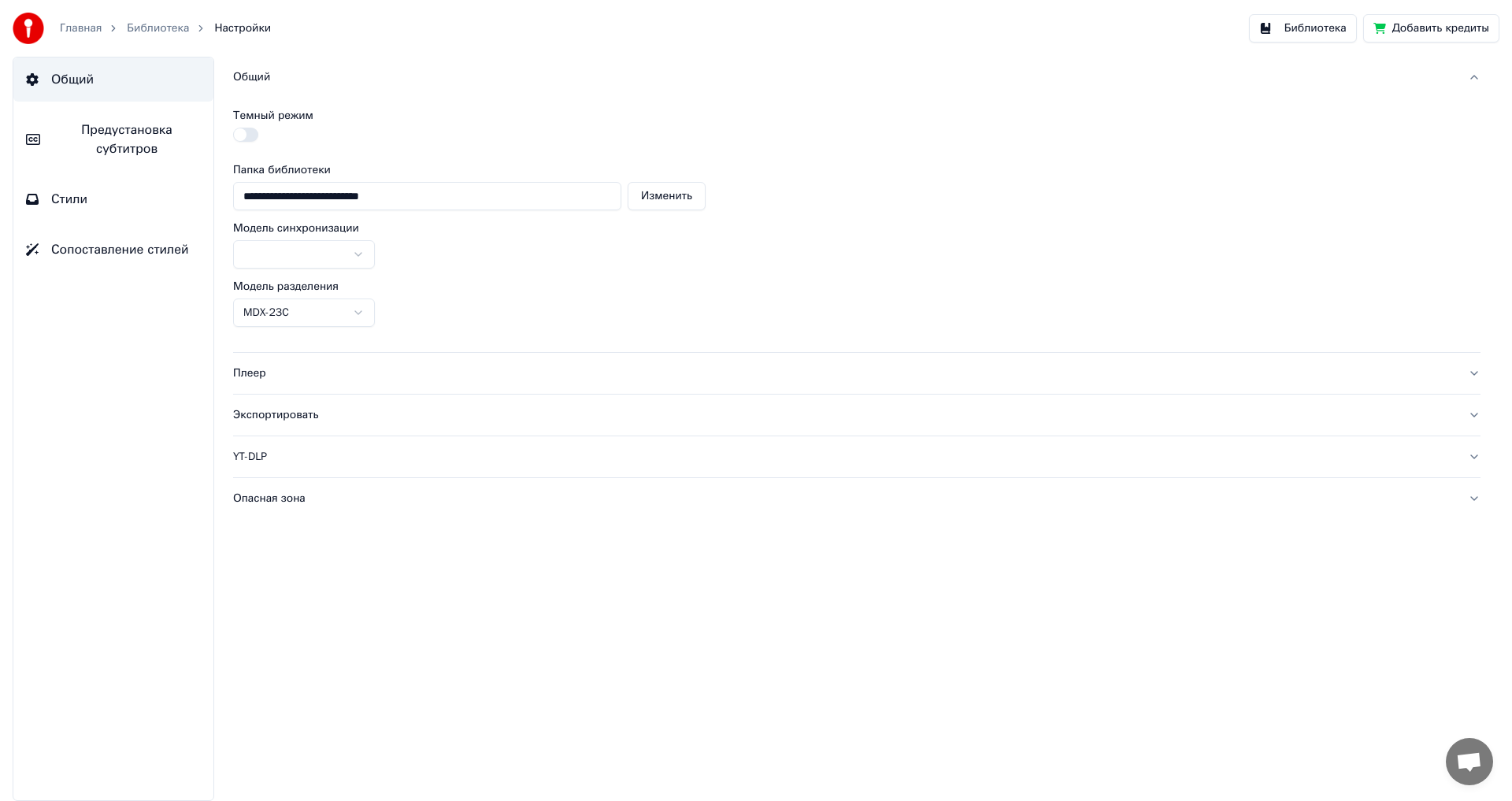 click on "Общий" at bounding box center (844, 77) 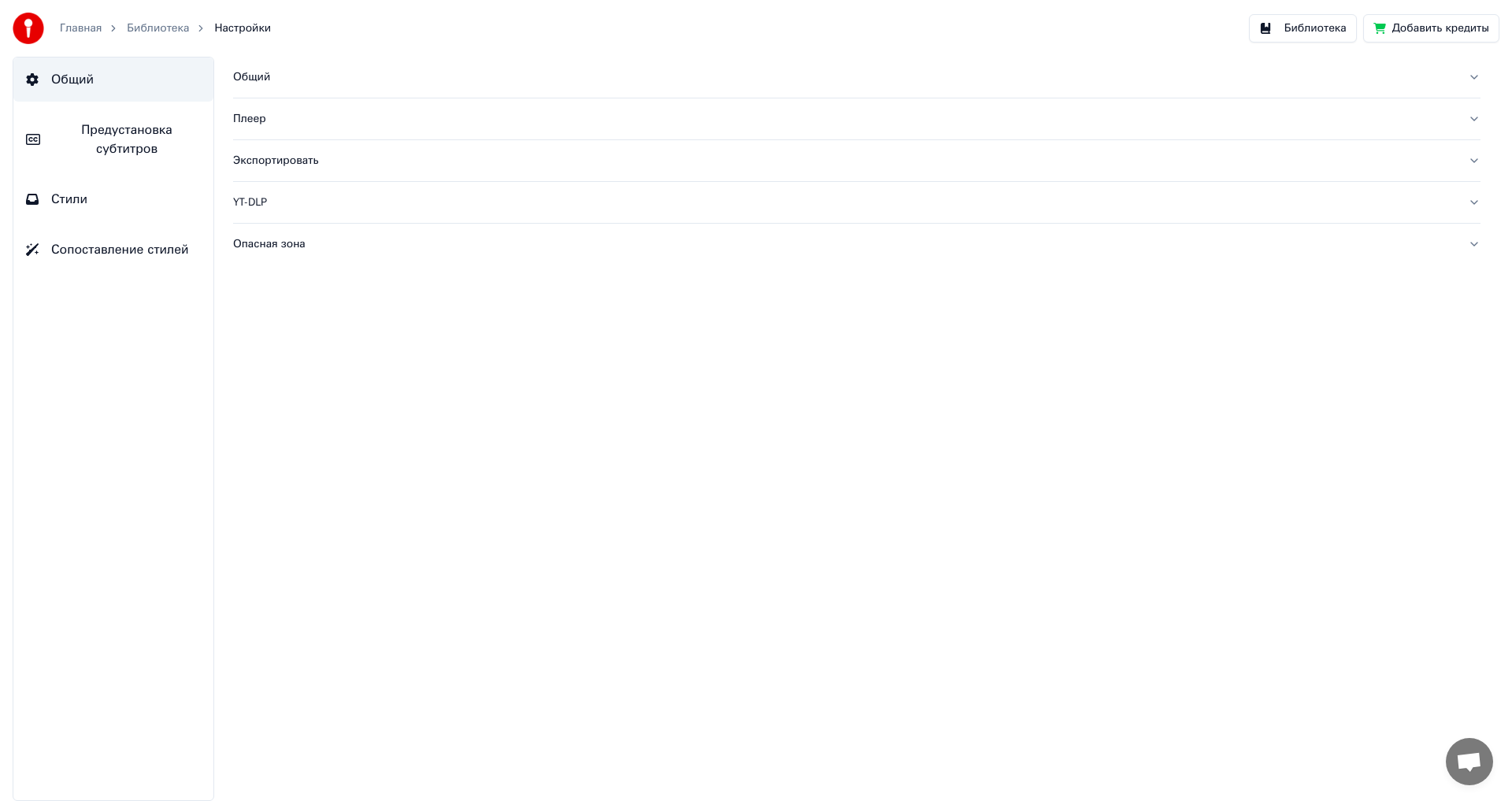 click on "YT-DLP" at bounding box center (844, 202) 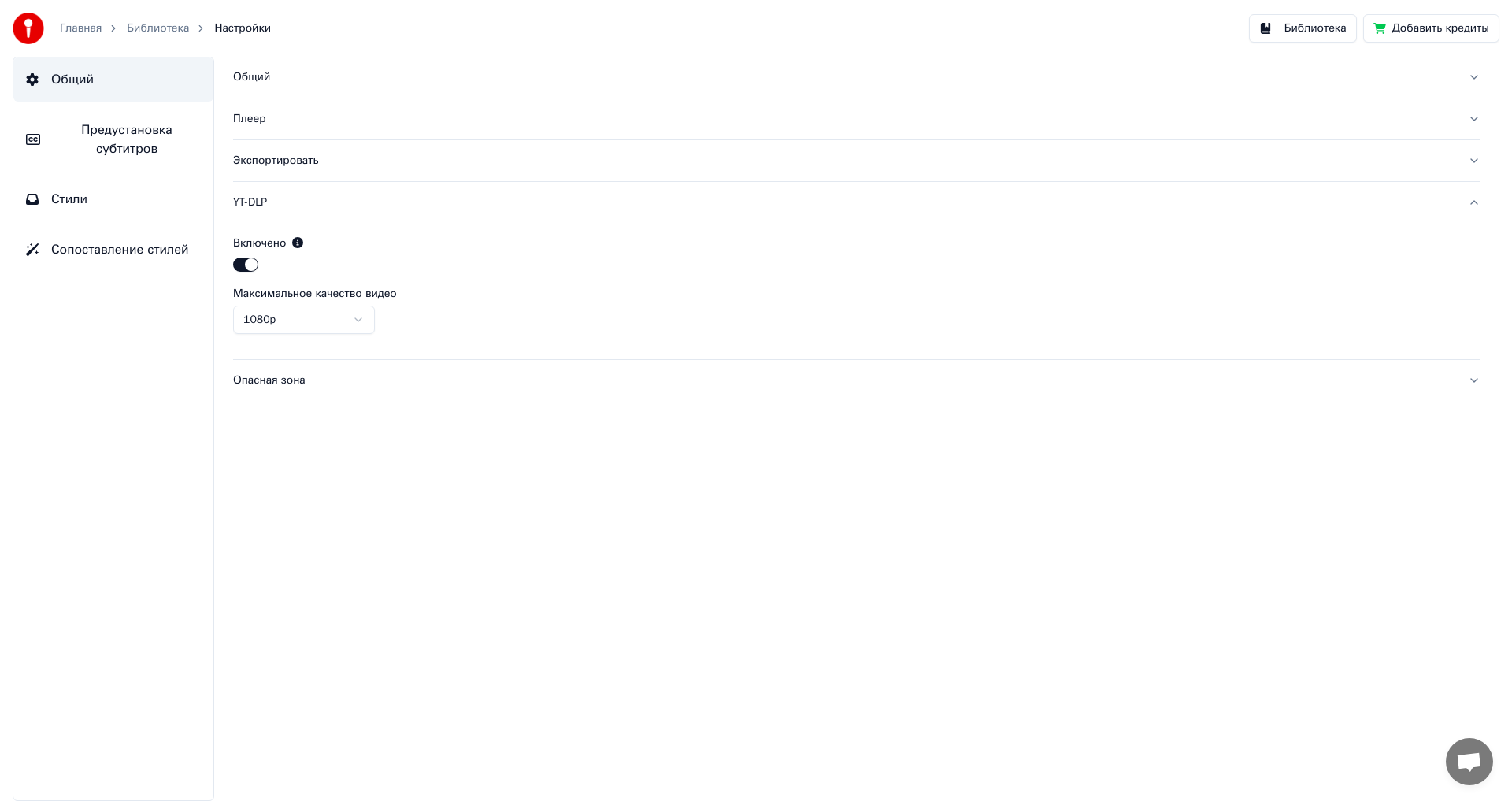 click on "YT-DLP" at bounding box center (844, 202) 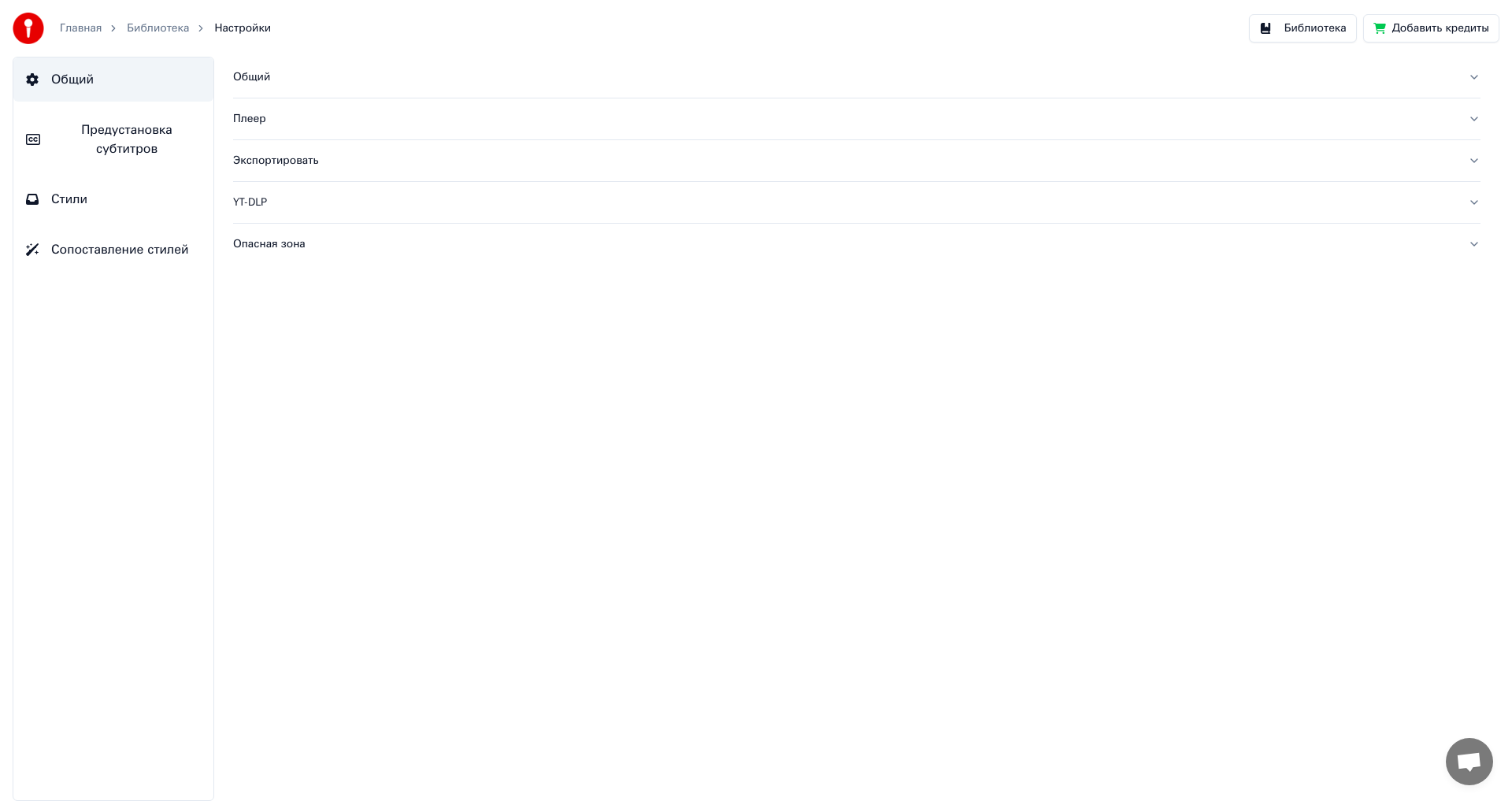 click on "Стили" at bounding box center [113, 199] 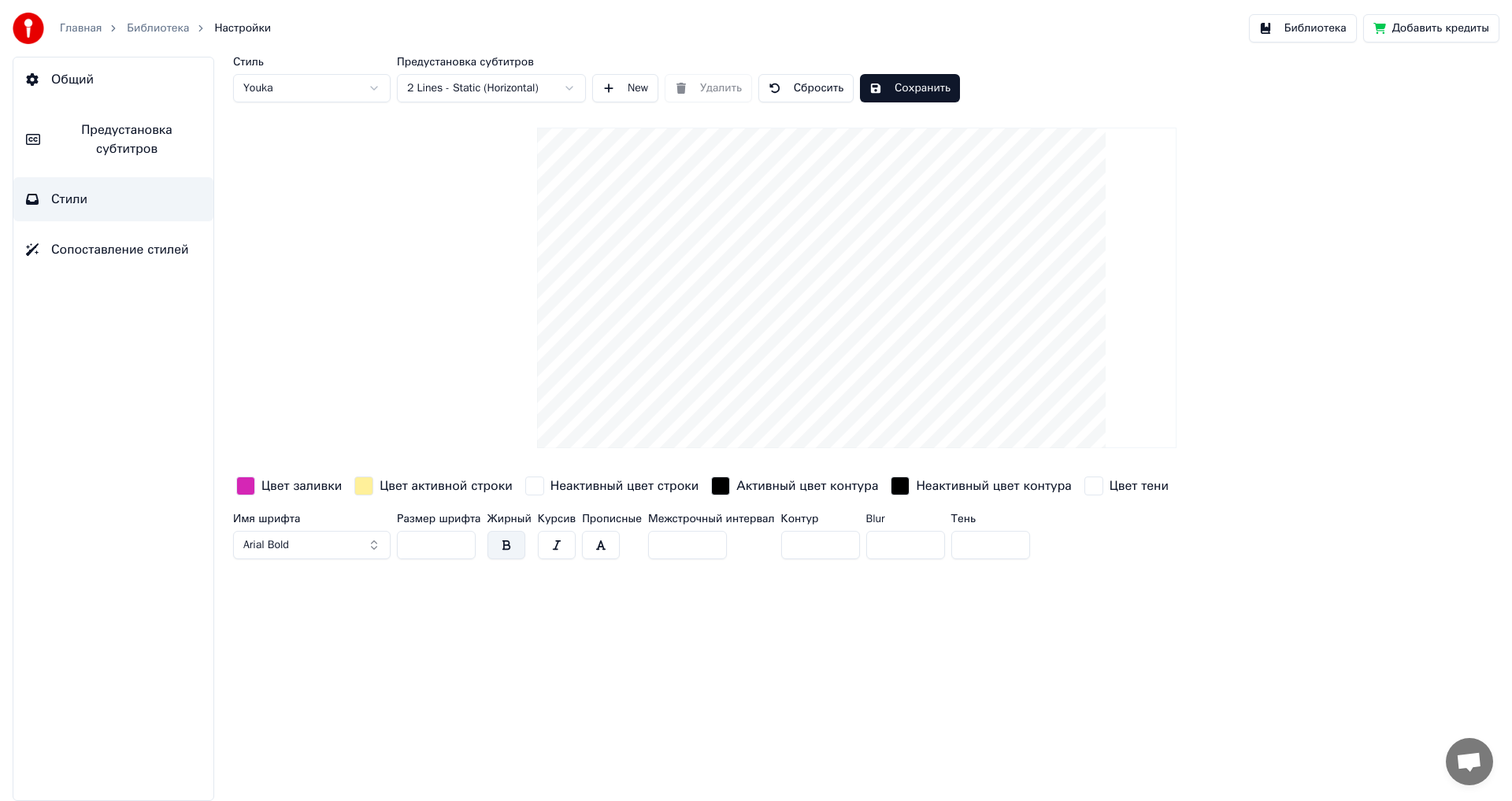 click on "Общий" at bounding box center [113, 80] 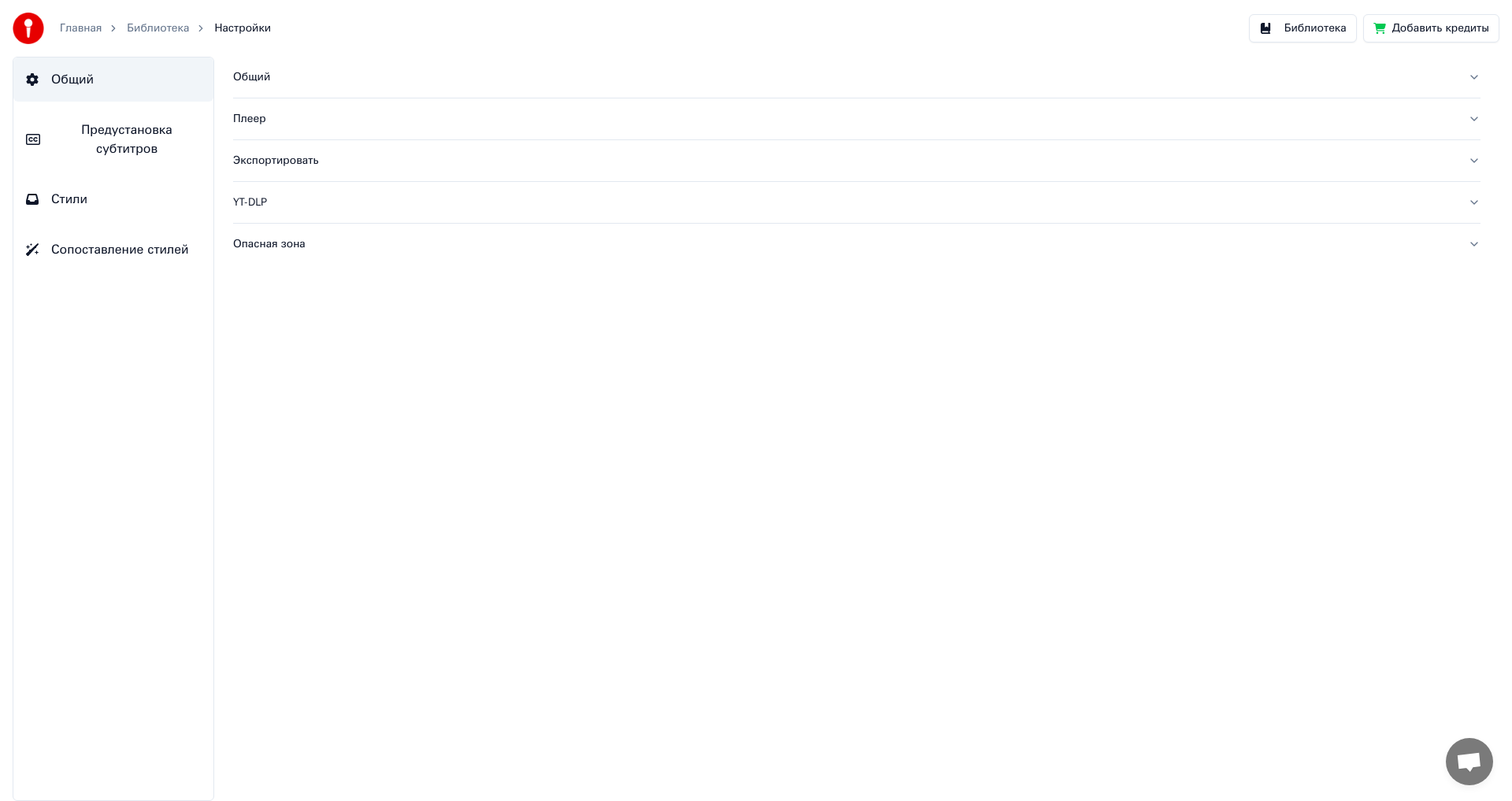 click on "Библиотека" at bounding box center [1303, 28] 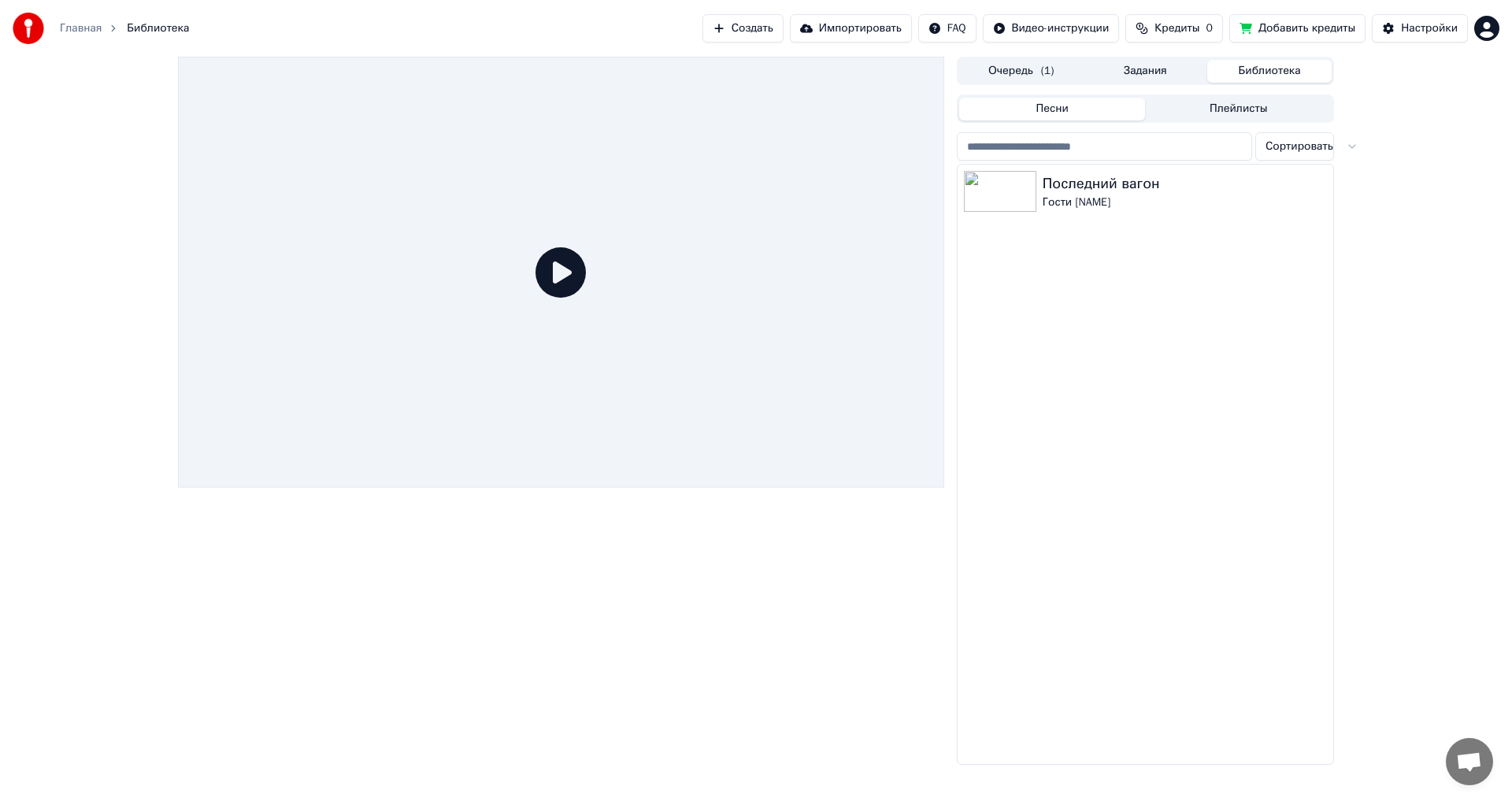 click on "Песни Плейлисты Сортировать Последний вагон Гости [NAME]" at bounding box center [1145, 428] 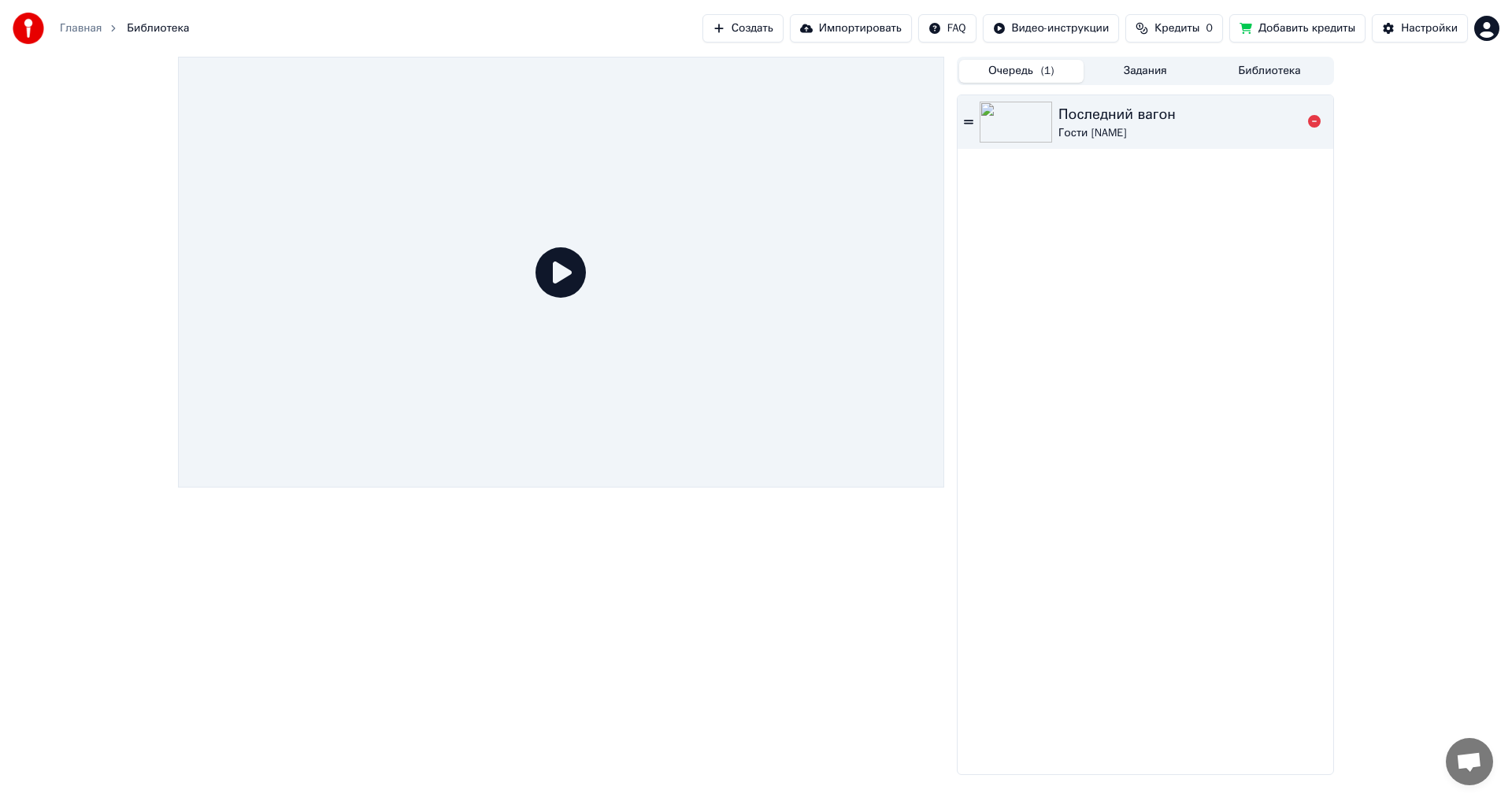 click on "Последний вагон" at bounding box center [1117, 114] 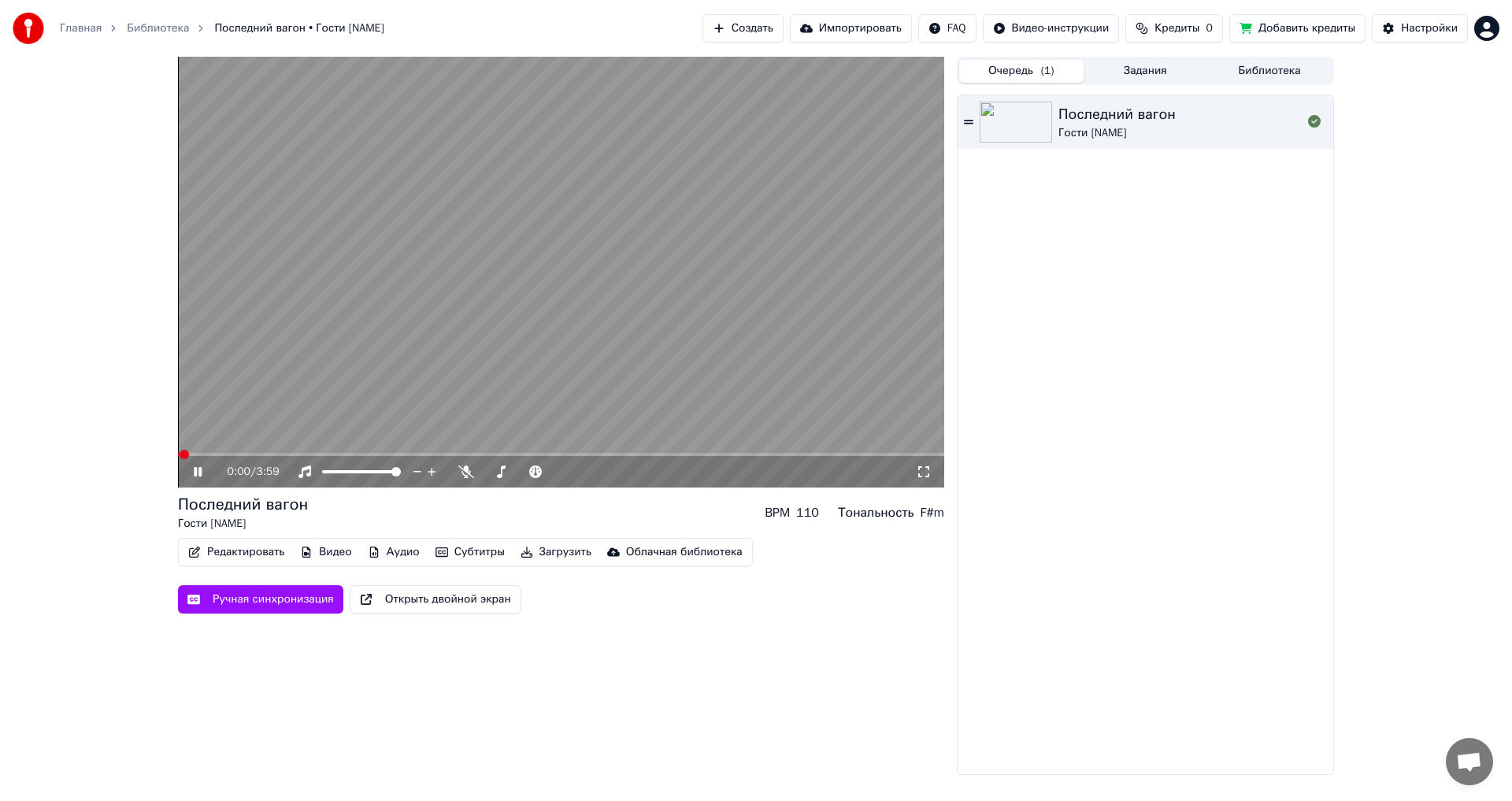 click at bounding box center (561, 272) 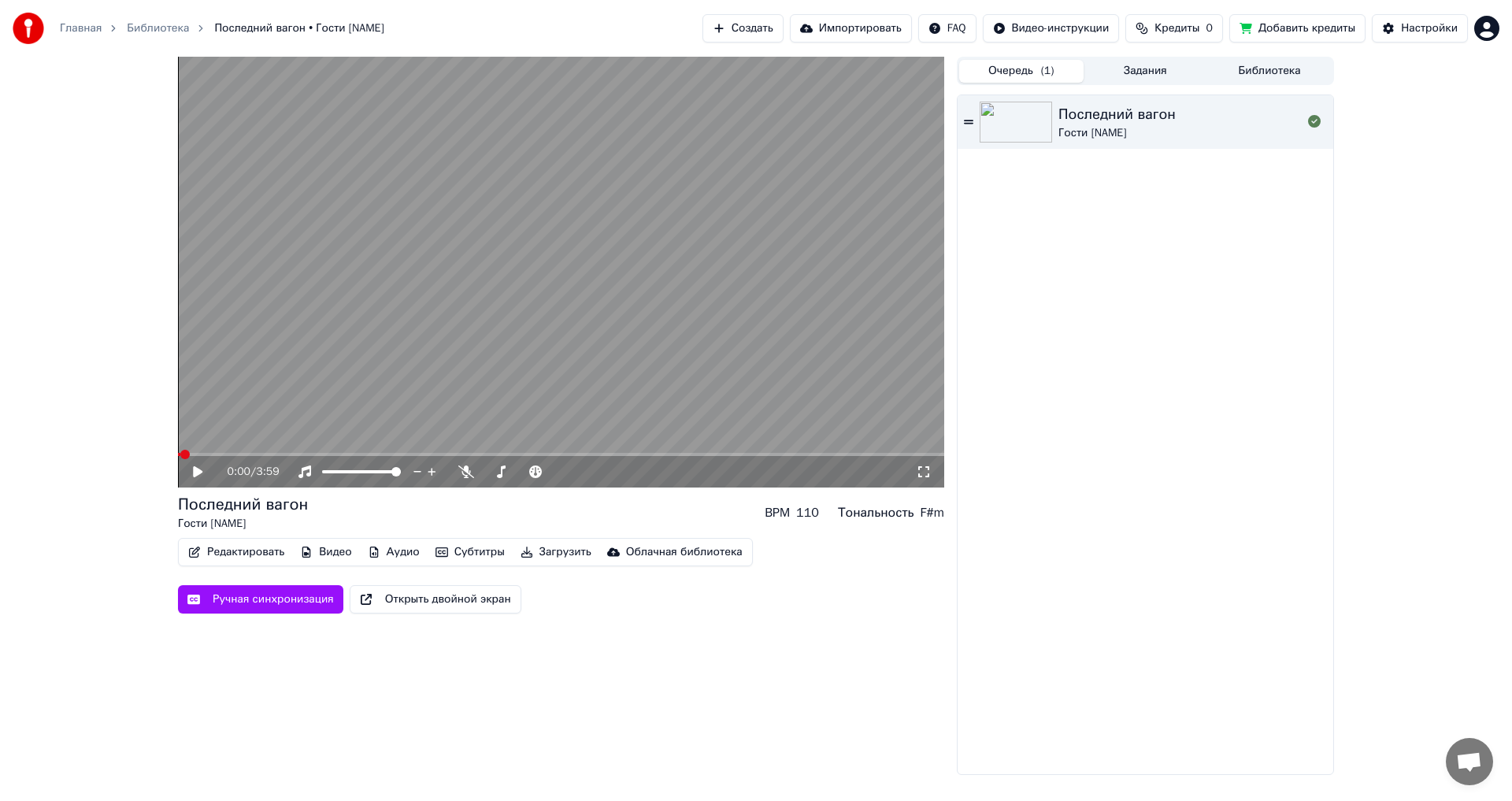 click on "Добавить кредиты" at bounding box center [1297, 28] 